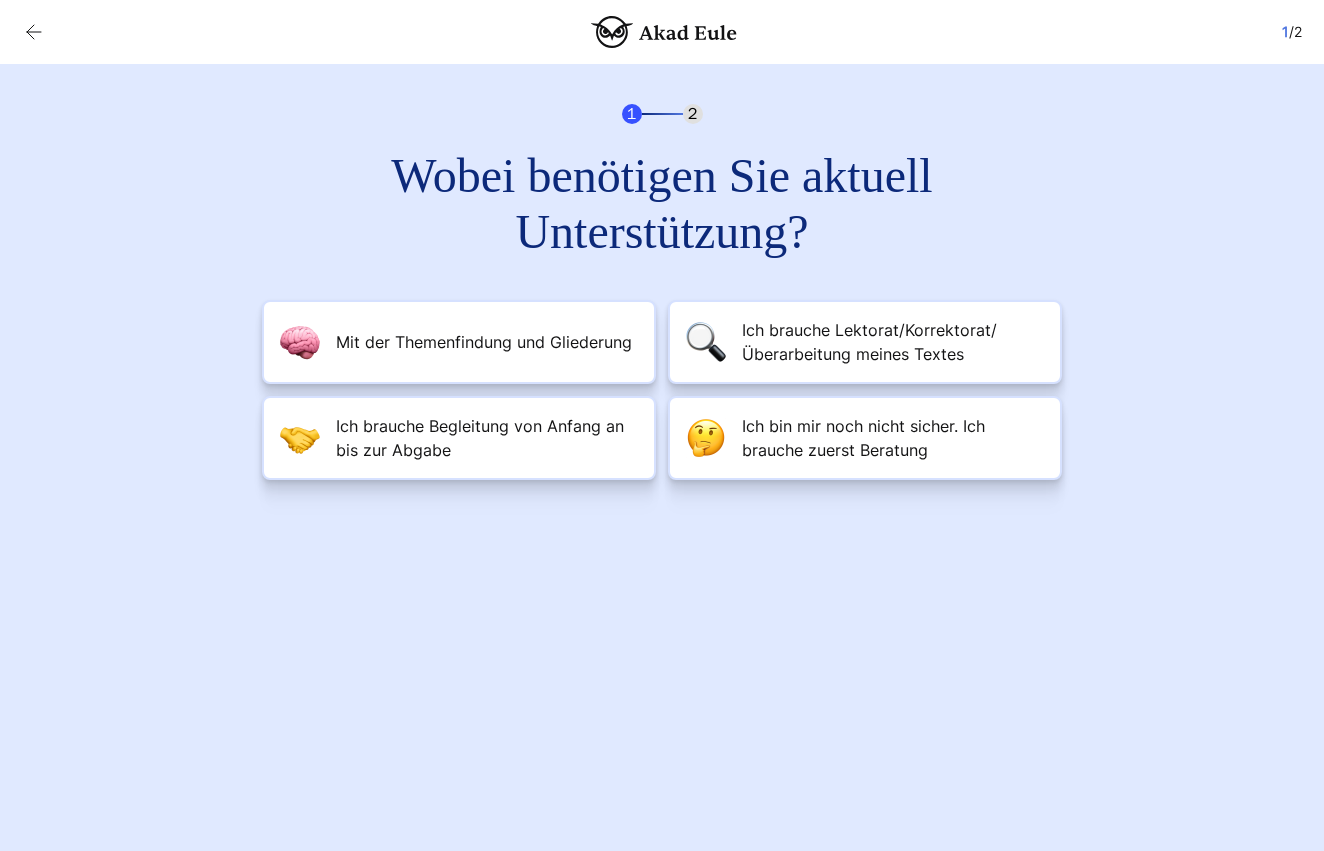 scroll, scrollTop: 0, scrollLeft: 0, axis: both 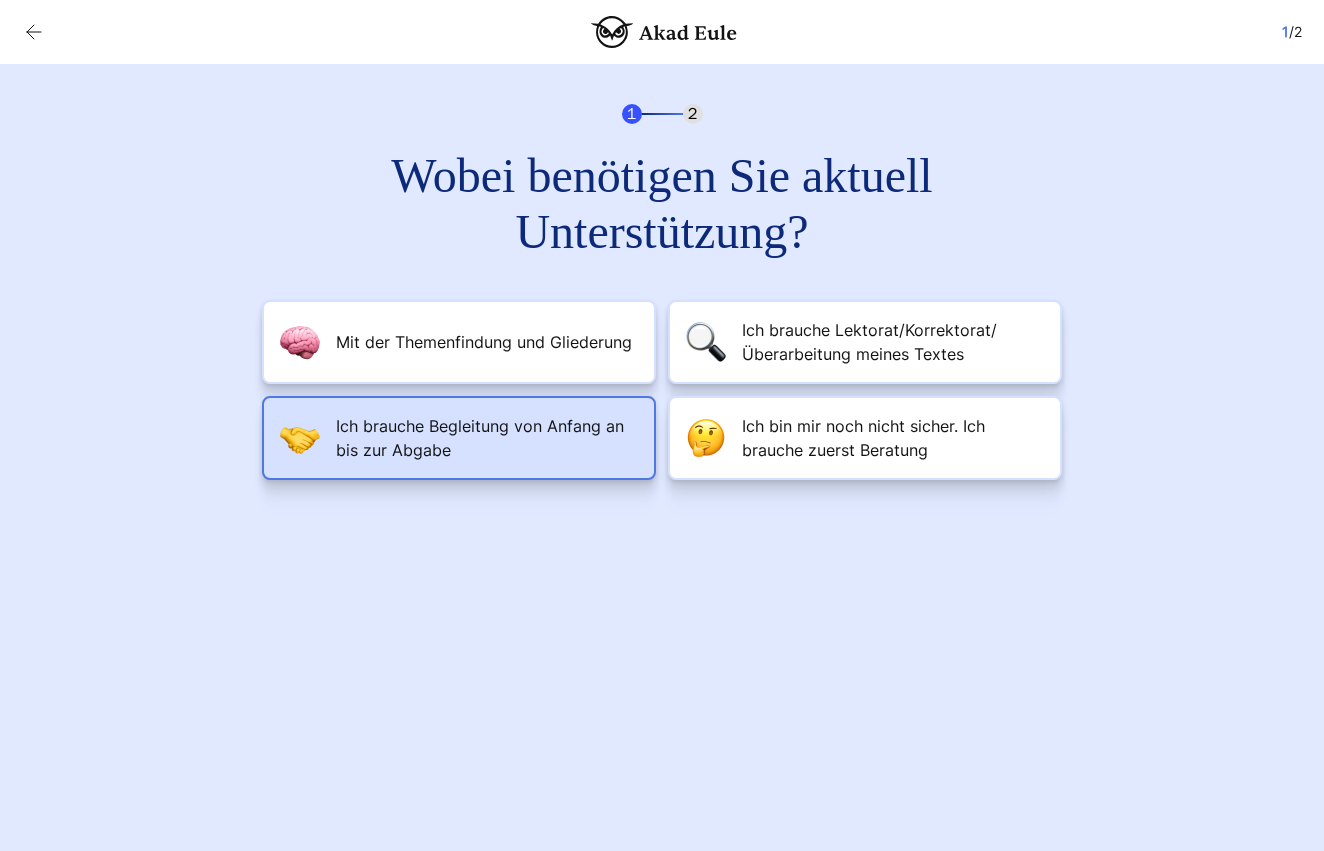 click on "Ich brauche Begleitung von Anfang an bis zur Abgabe" at bounding box center [484, 342] 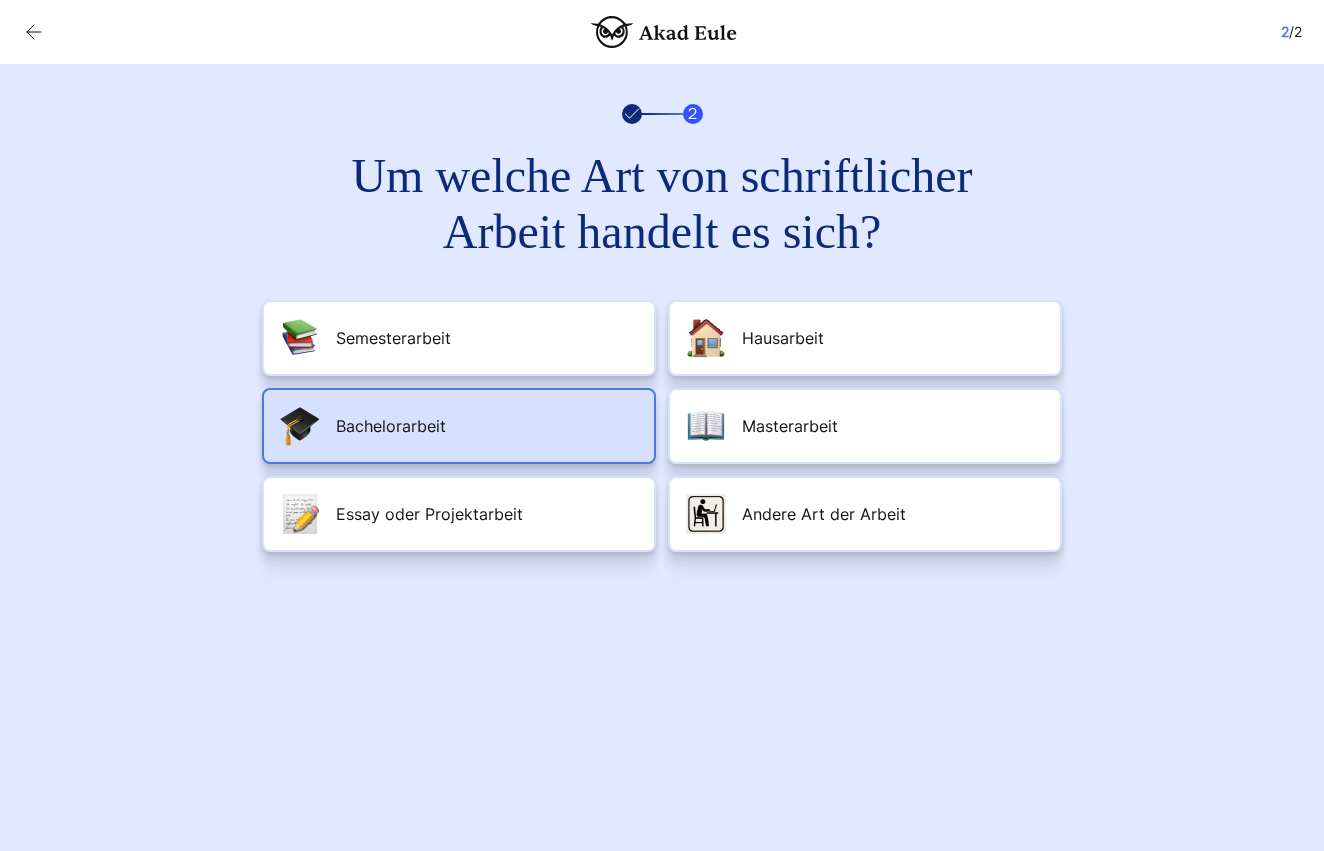 click on "Bachelorarbeit" at bounding box center [459, 426] 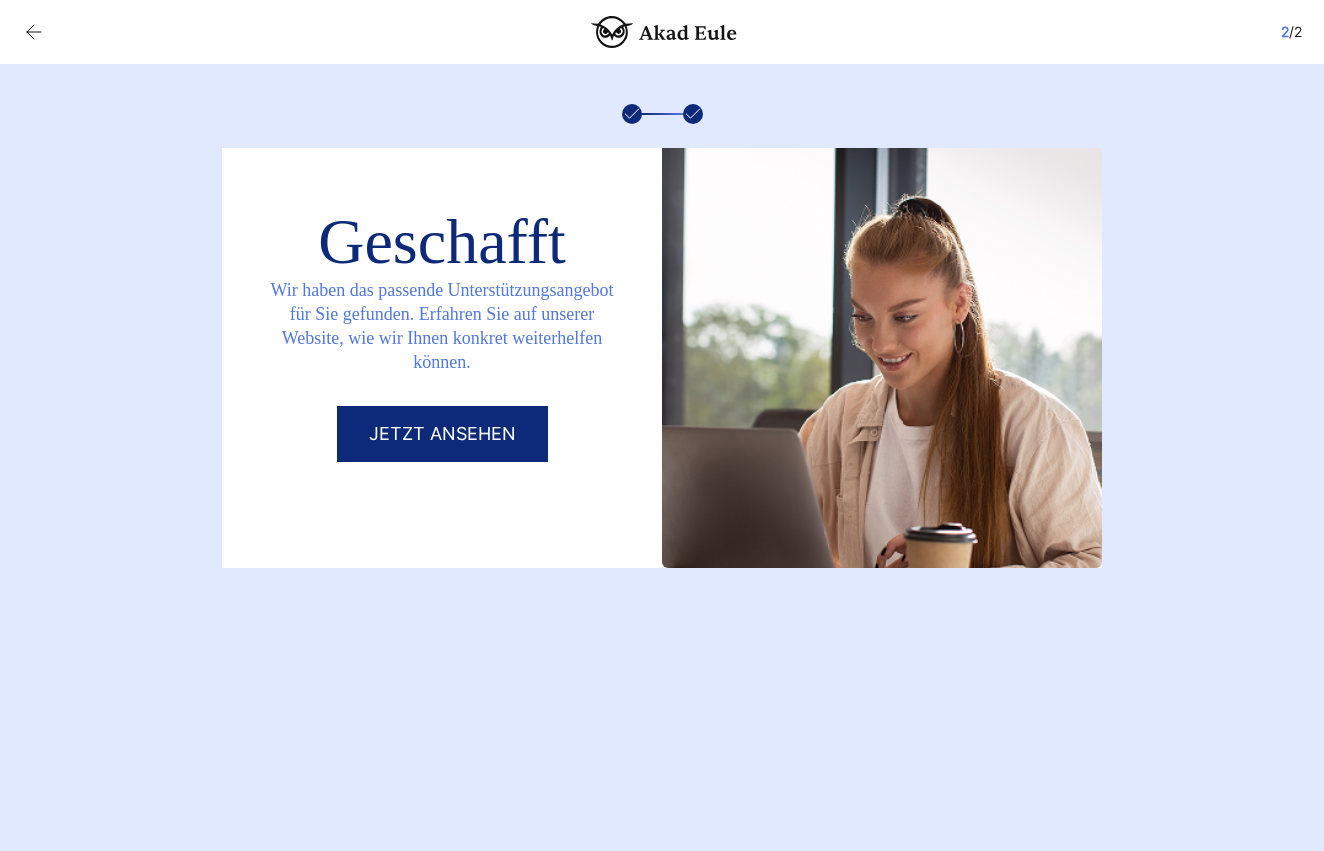 click on "Jetzt ansehen" at bounding box center (442, 434) 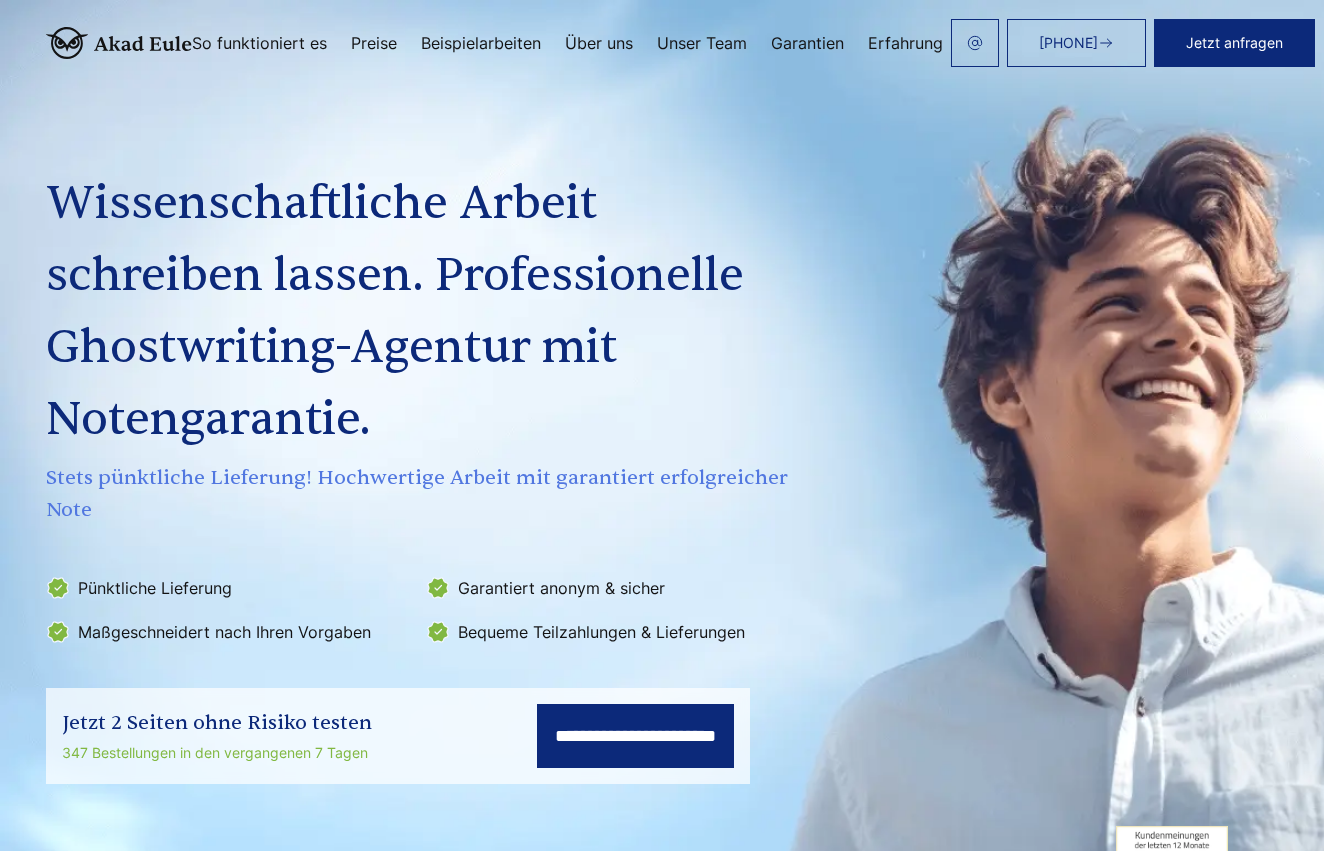 scroll, scrollTop: 0, scrollLeft: 0, axis: both 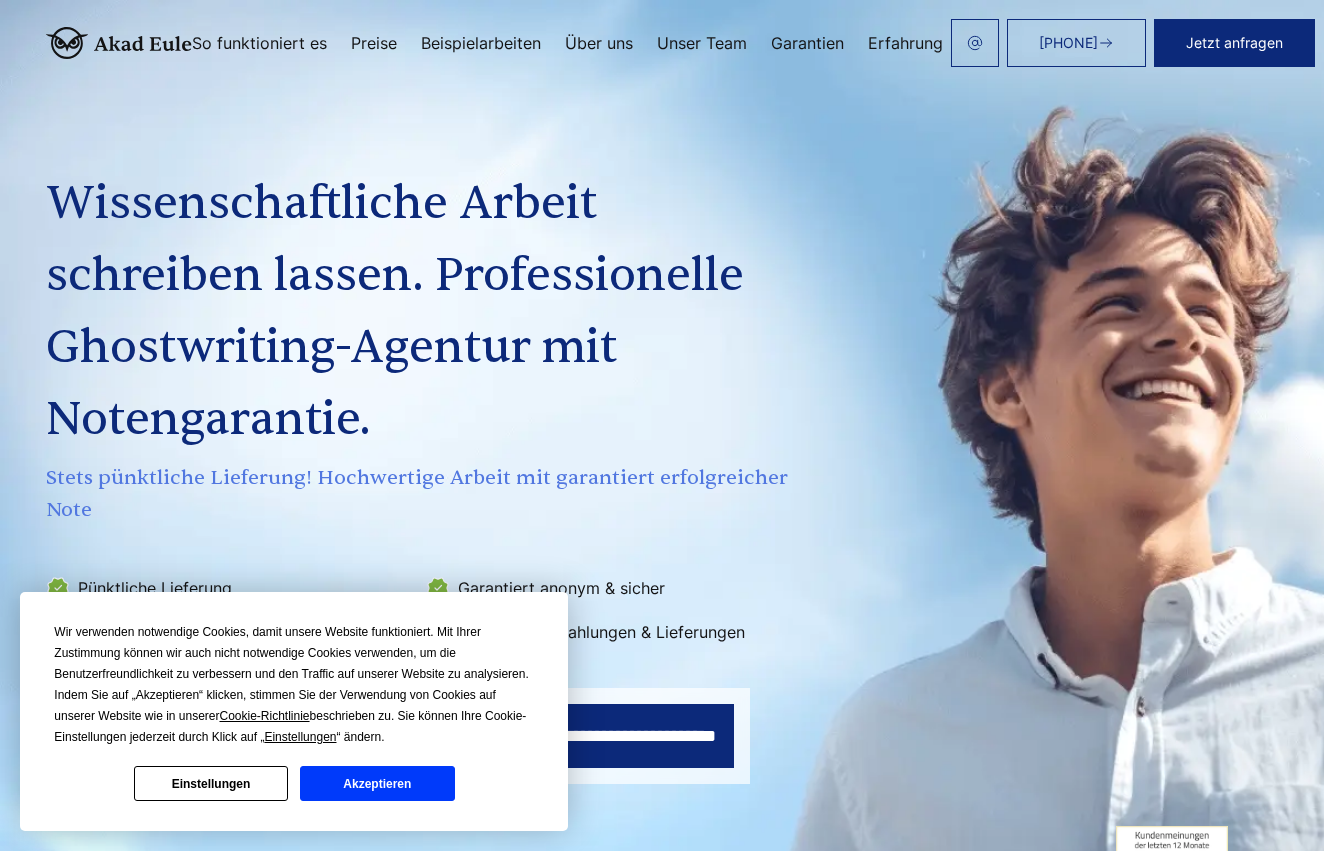 click on "Wissenschaftliche Arbeit schreiben lassen. Professionelle Ghostwriting-Agentur mit Notengarantie.
Stets pünktliche Lieferung! Hochwertige Arbeit mit garantiert erfolgreicher Note
Pünktliche Lieferung
Garantiert anonym & sicher
Maßgeschneidert nach Ihren Vorgaben
Bequeme Teilzahlungen & Lieferungen" at bounding box center (422, 360) 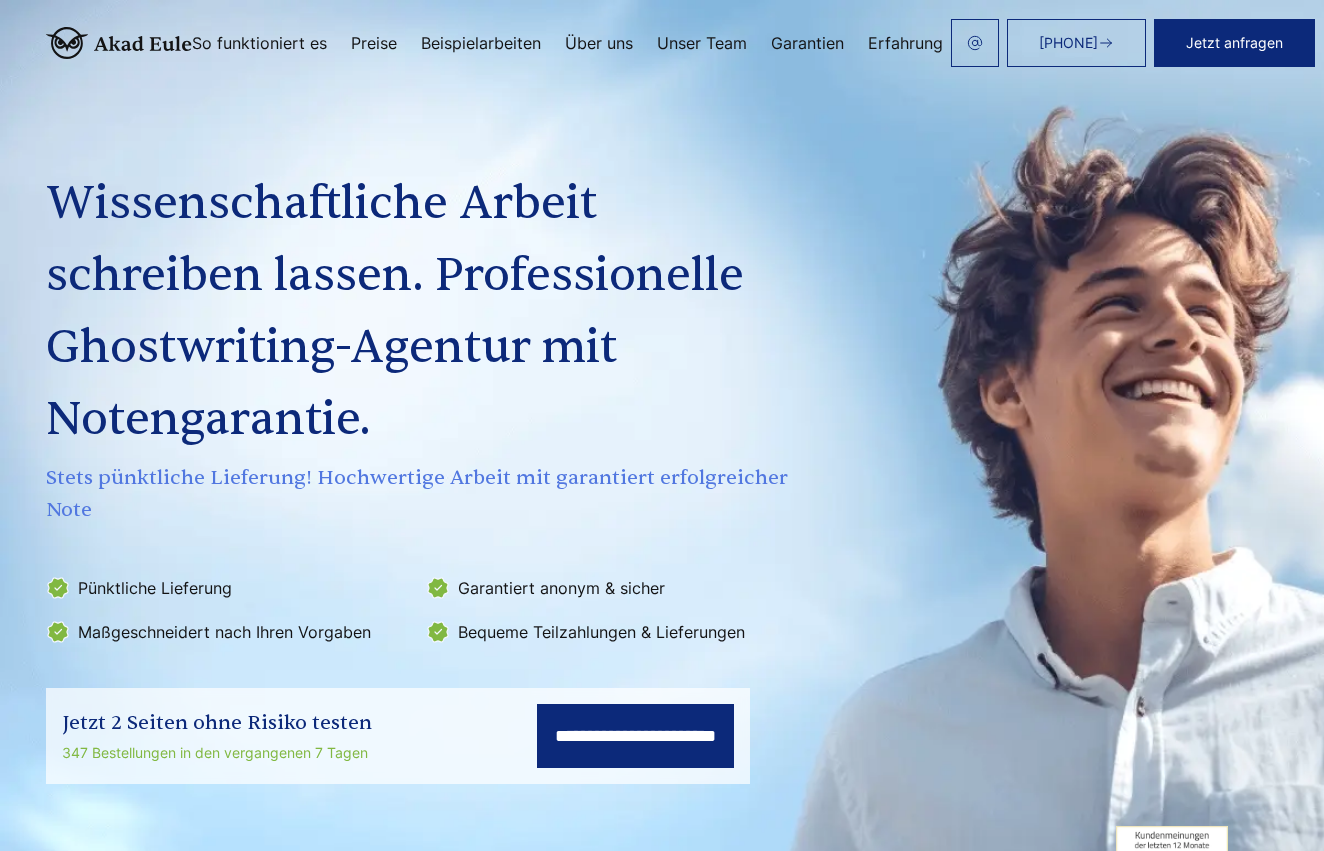 click on "**********" at bounding box center [635, 736] 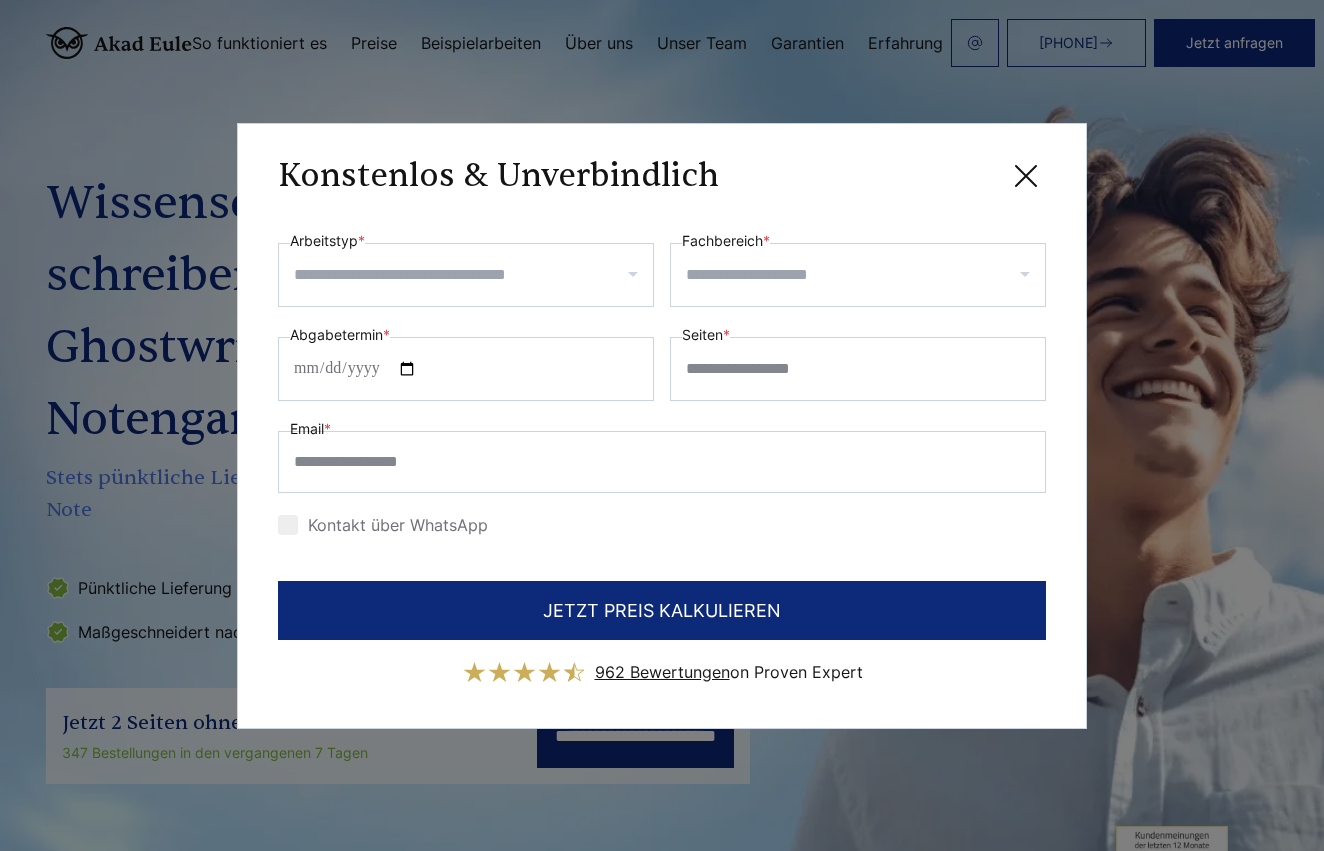 click at bounding box center [1026, 176] 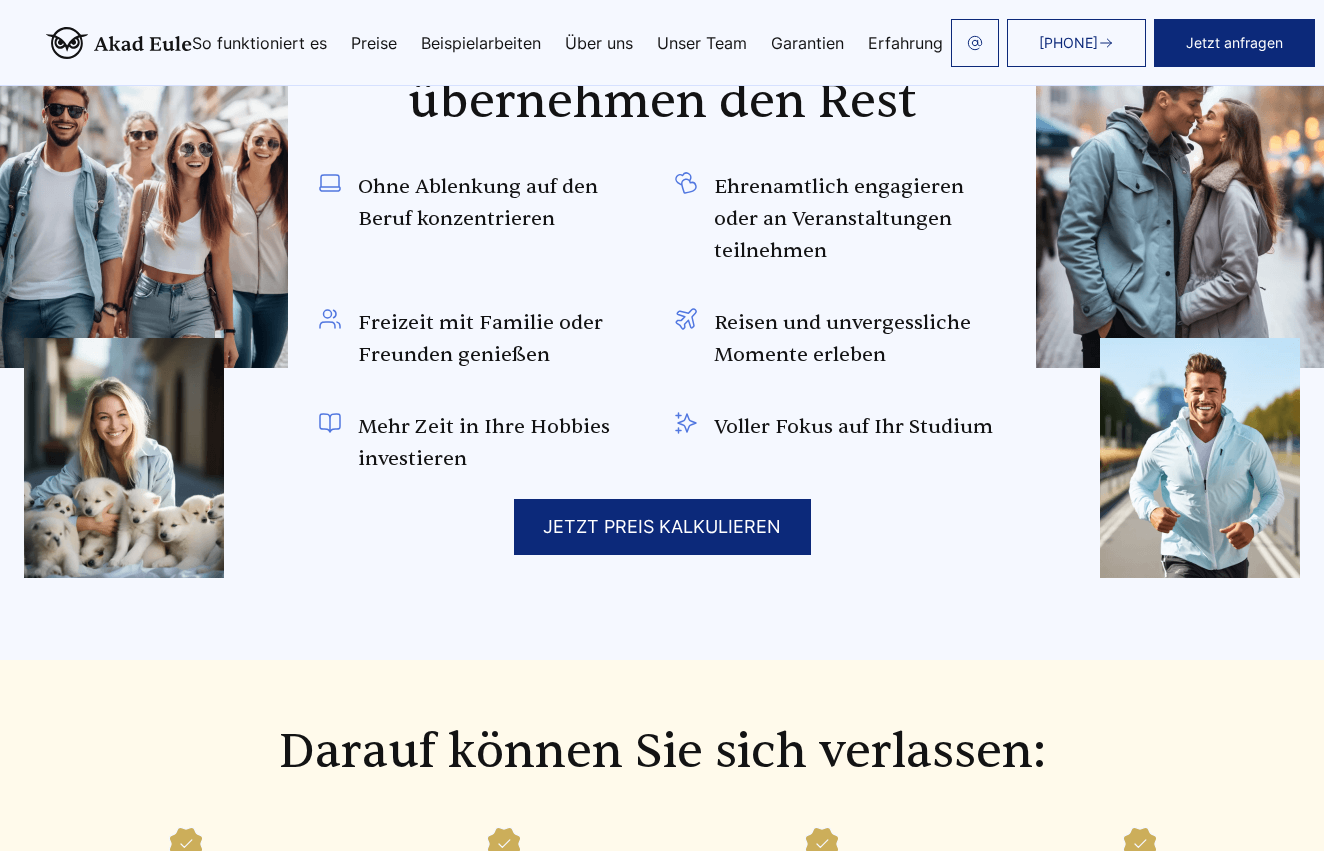 scroll, scrollTop: 2031, scrollLeft: 0, axis: vertical 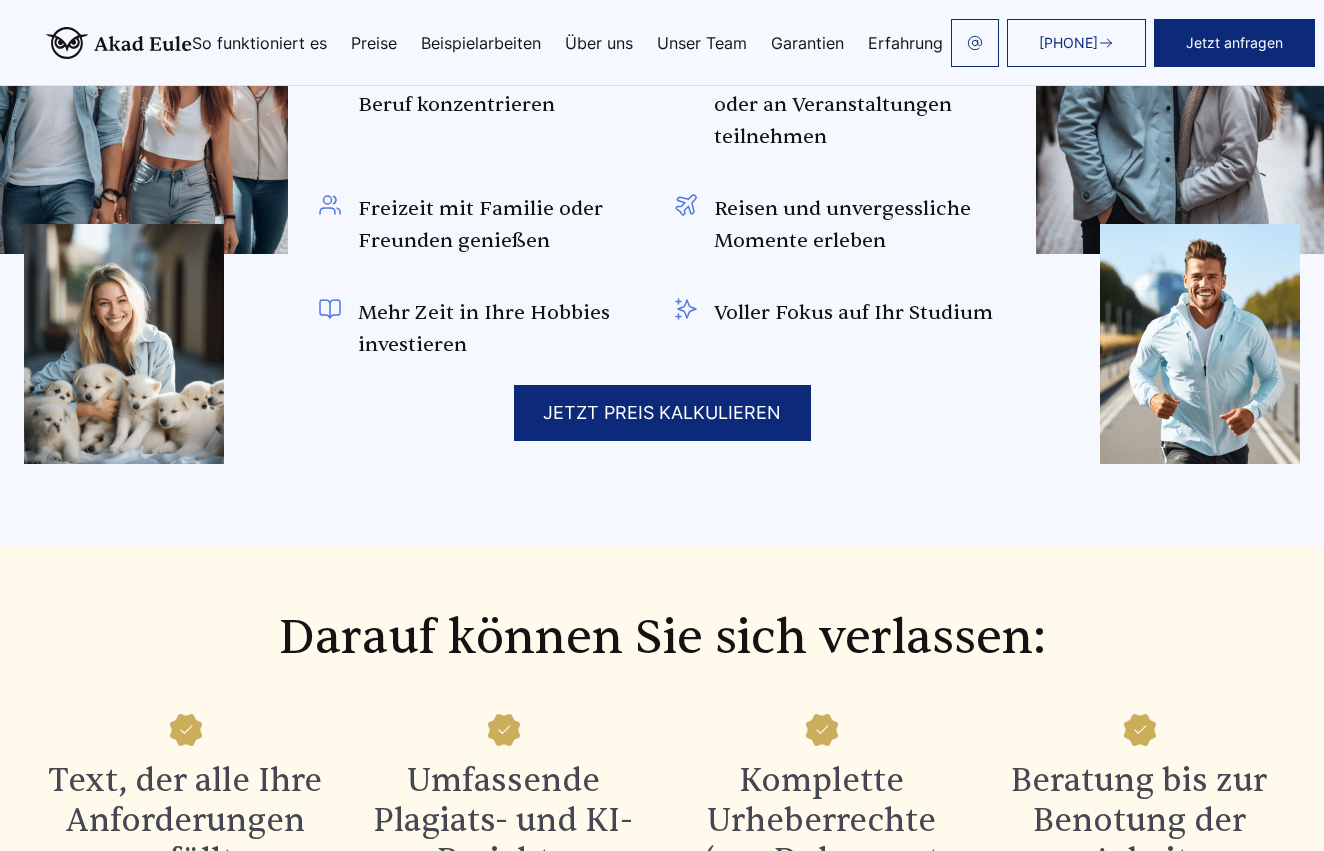 click on "[PHONE]" at bounding box center (1068, 43) 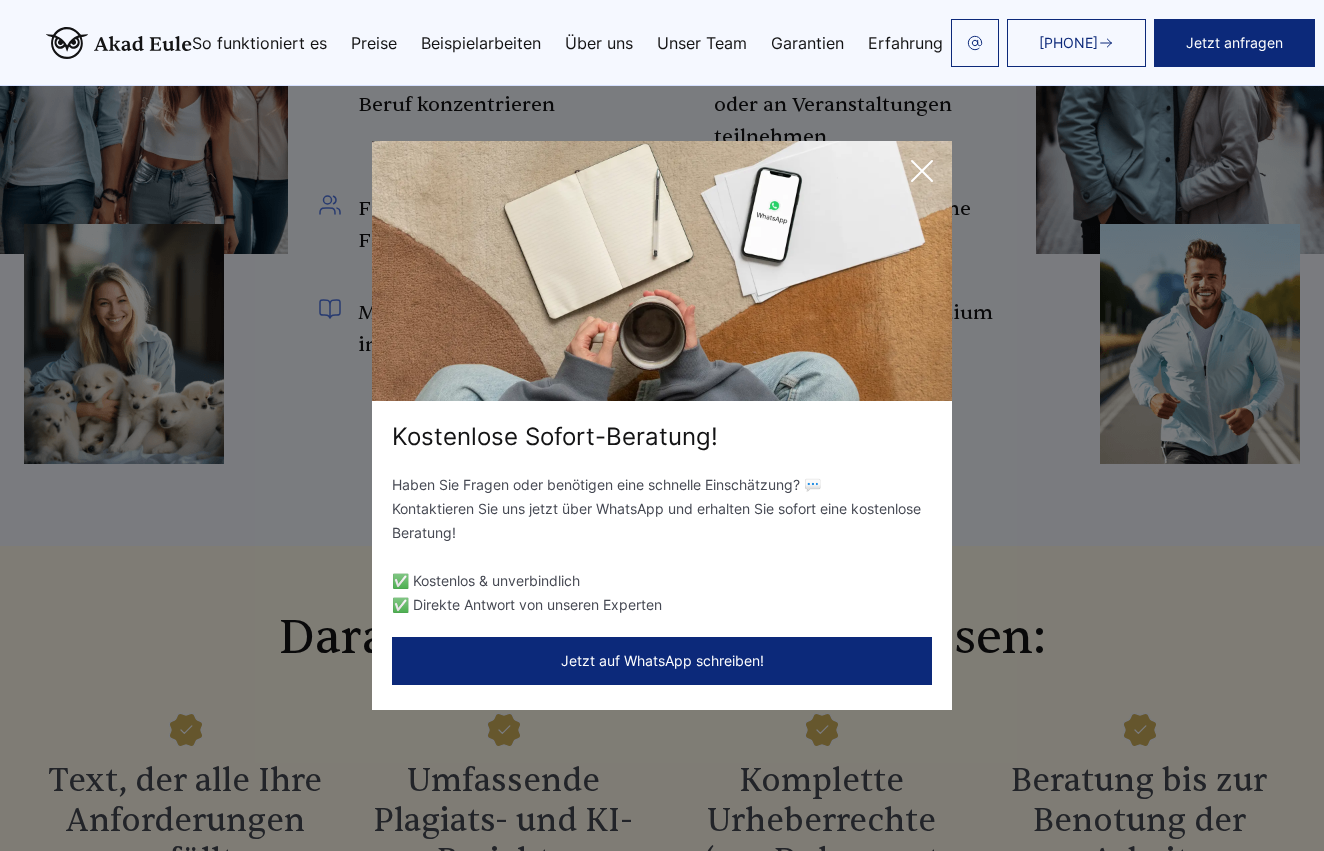 click at bounding box center [922, 171] 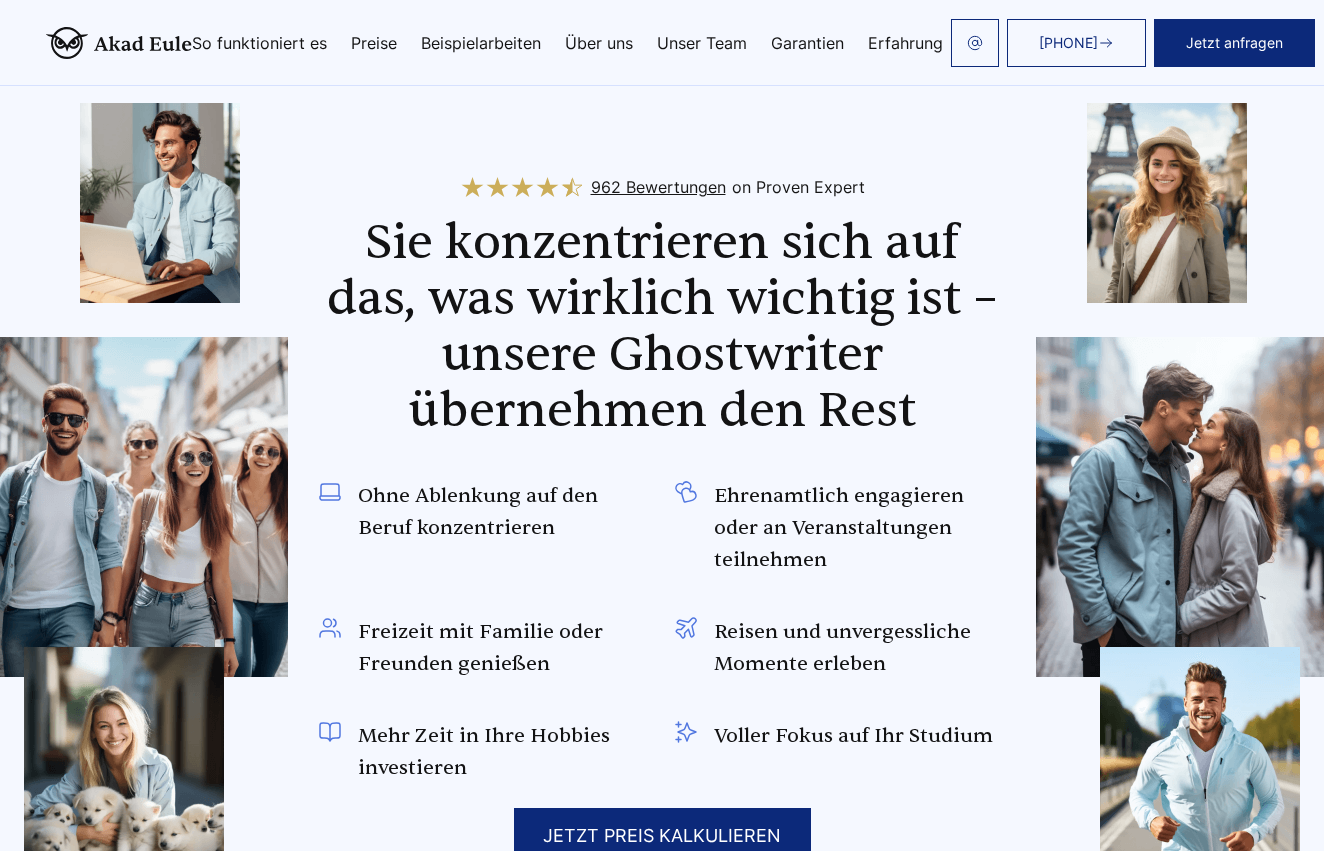 scroll, scrollTop: 1607, scrollLeft: 0, axis: vertical 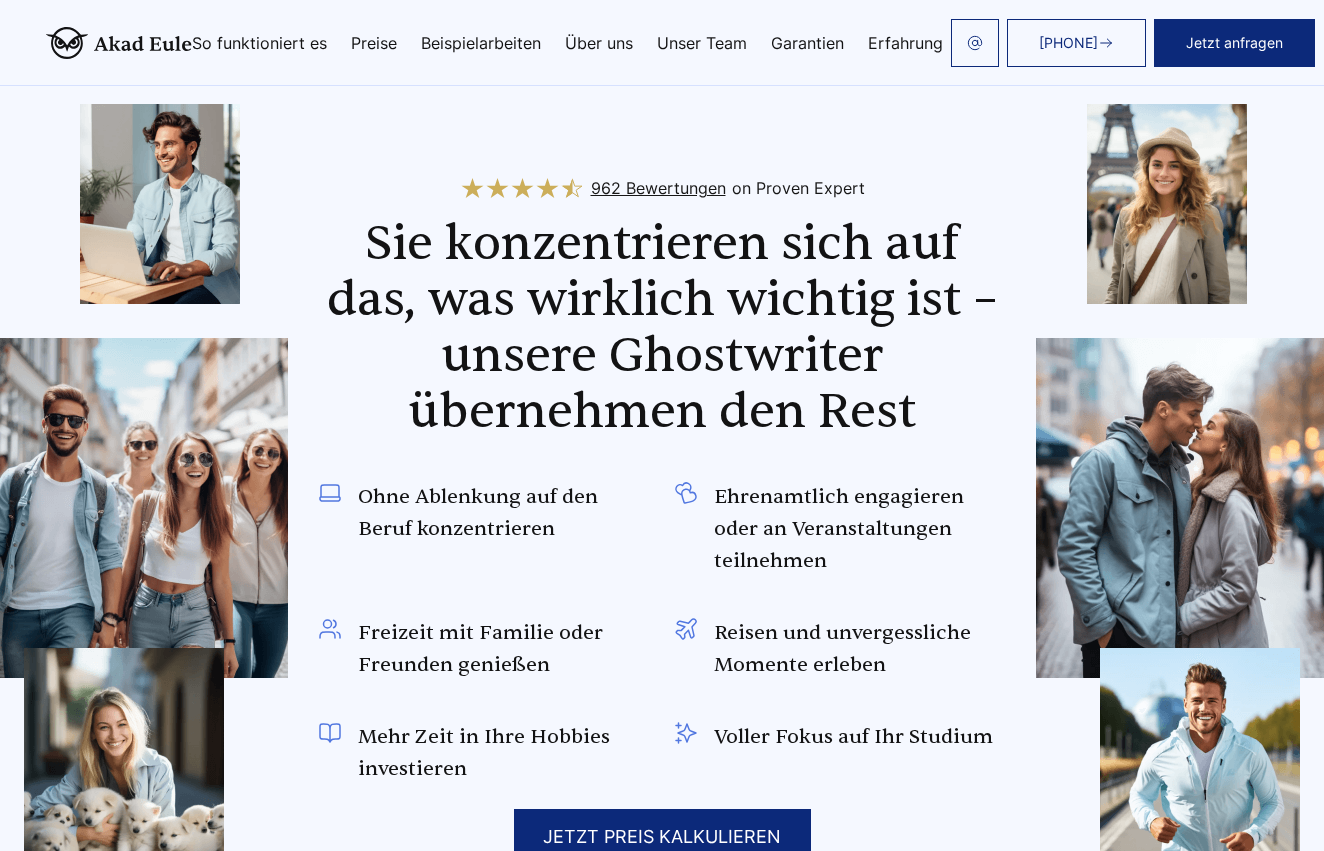 click at bounding box center [975, 43] 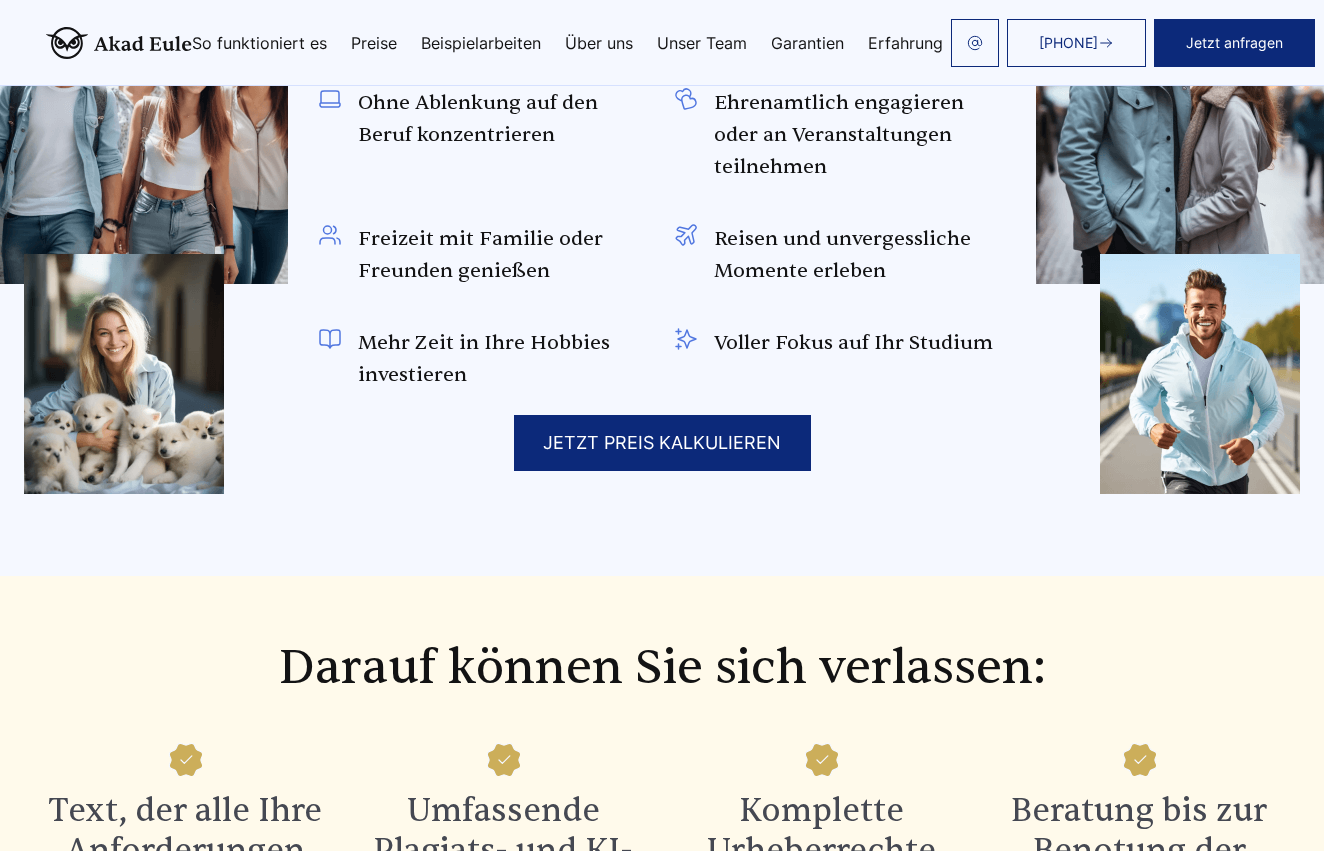 scroll, scrollTop: 2071, scrollLeft: 0, axis: vertical 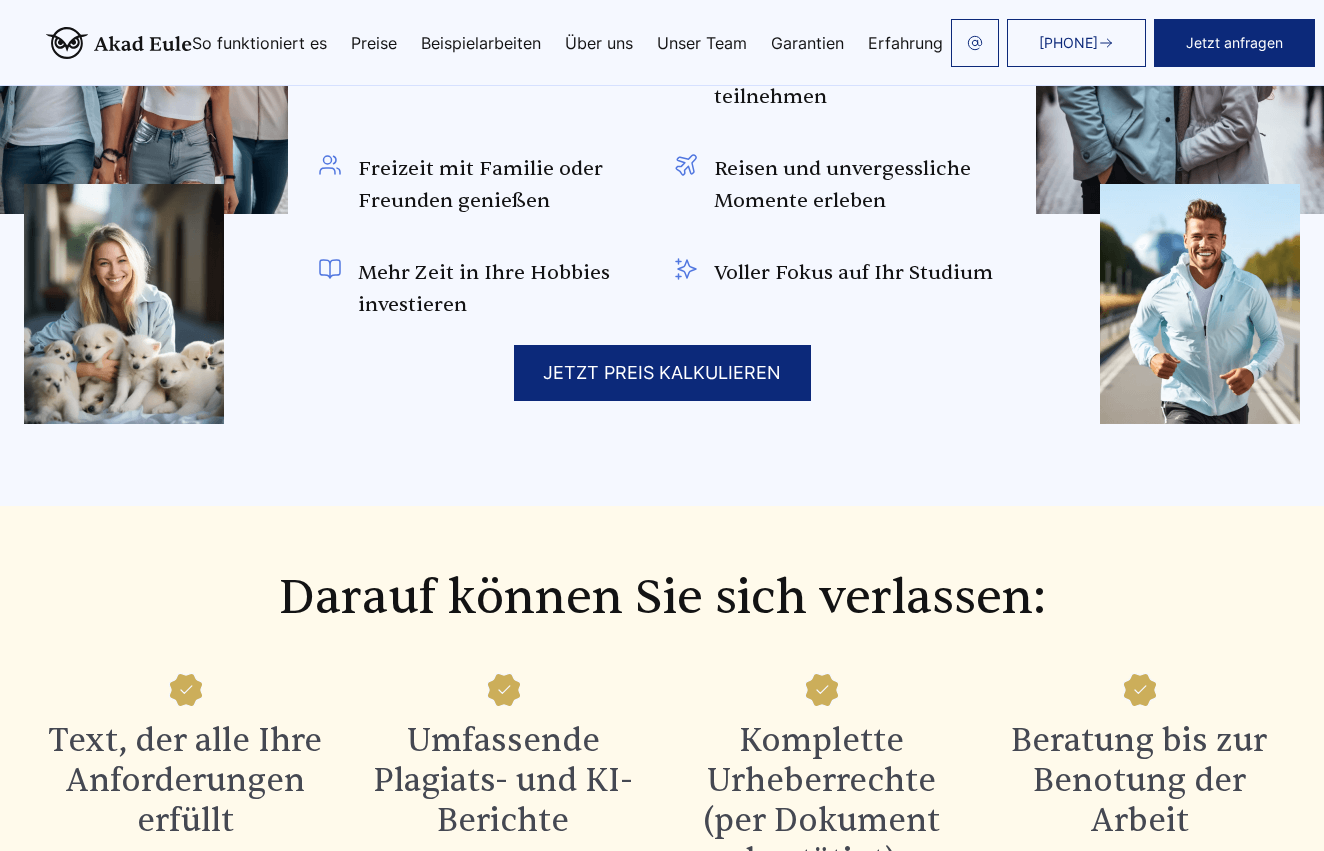 click on "Sie konzentrieren sich auf das, was wirklich wichtig ist  – unsere Ghostwriter übernehmen den Rest
Ohne Ablenkung auf den Beruf konzentrieren
Ehrenamtlich engagieren oder an Veranstaltungen teilnehmen
Freizeit mit Familie oder Freunden genießen
Reisen und unvergessliche Momente erleben
Mehr Zeit in Ihre Hobbies investieren
Voller Fokus auf Ihr Studium
JETZT PREIS KALKULIEREN" at bounding box center (662, 76) 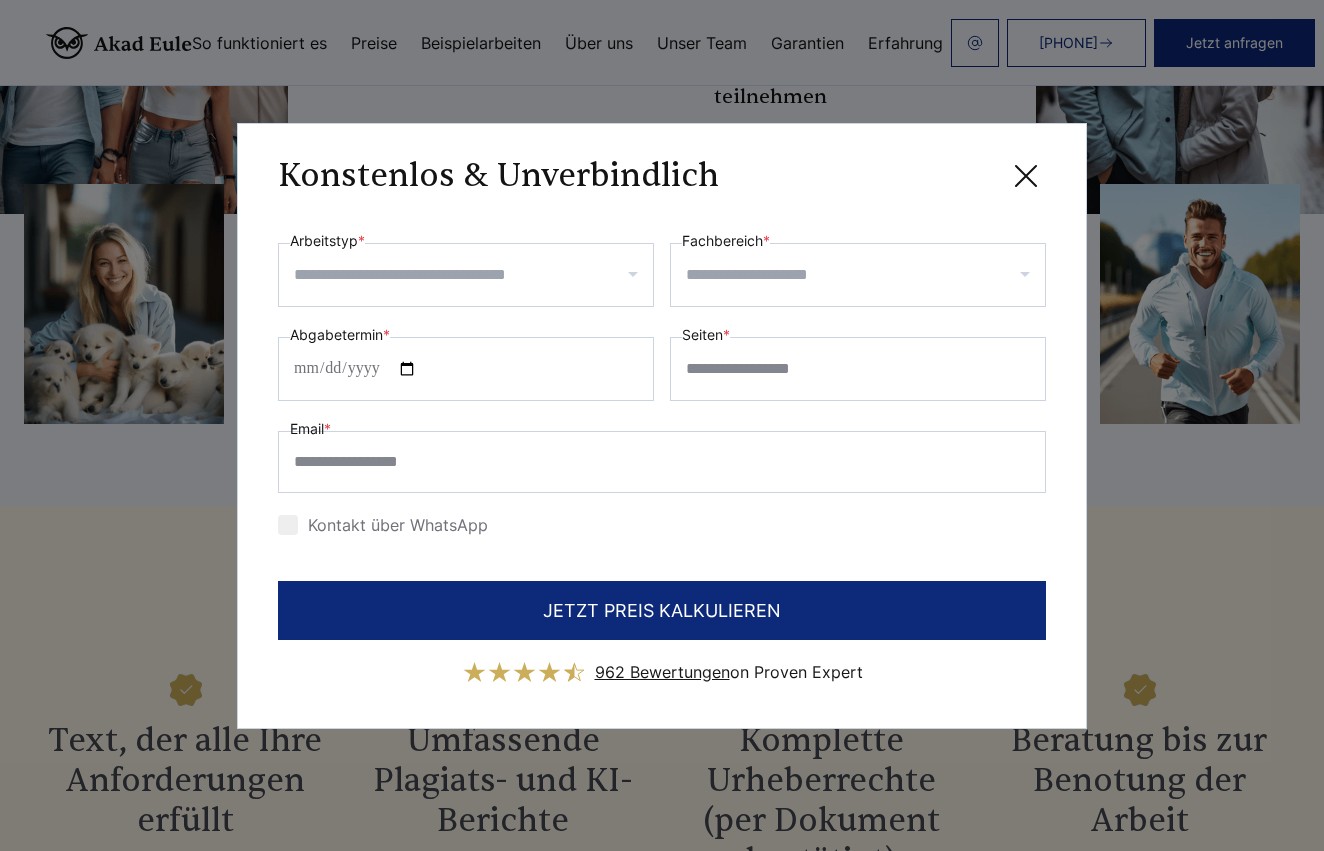 click on "Arbeitstyp  *" at bounding box center (473, 275) 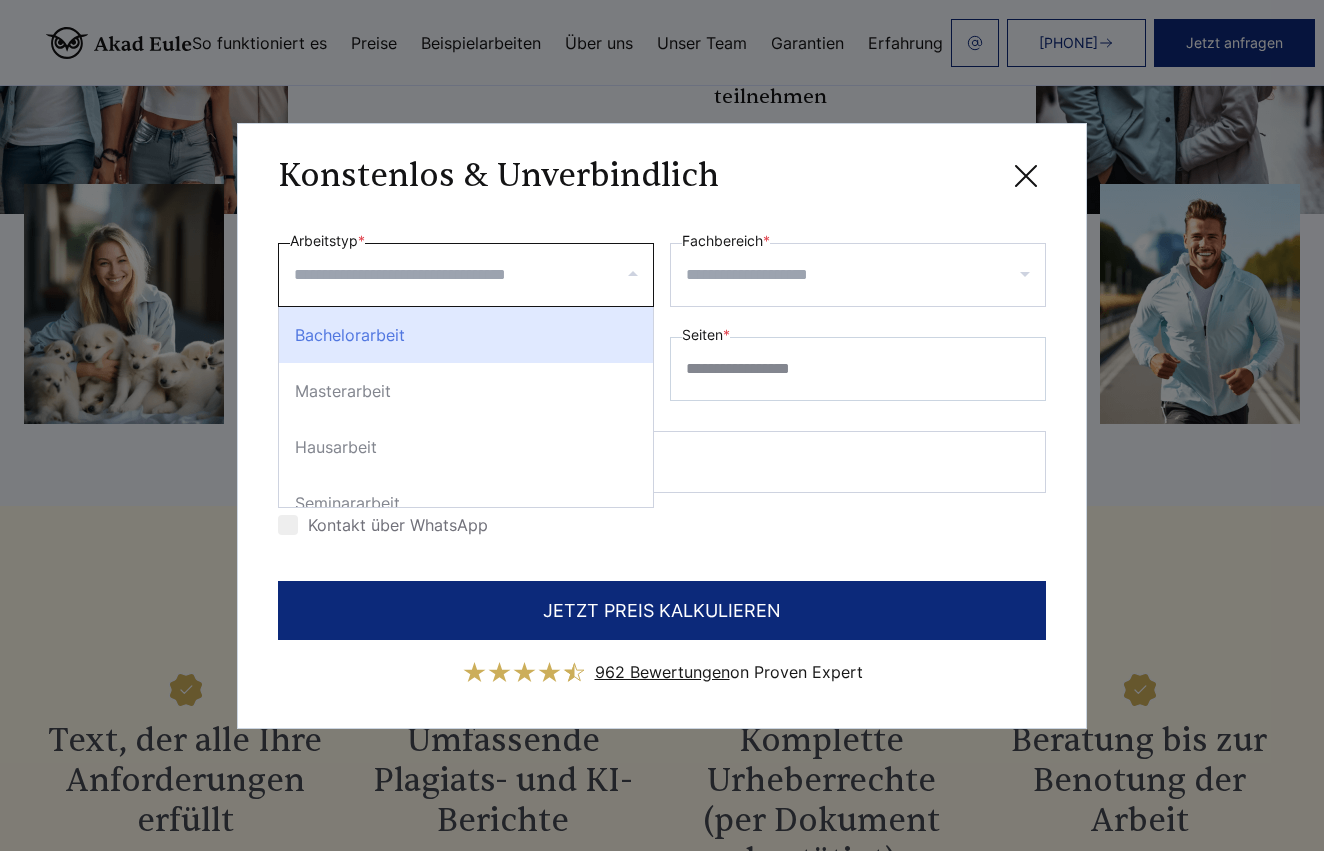 click on "Bachelorarbeit" at bounding box center [466, 335] 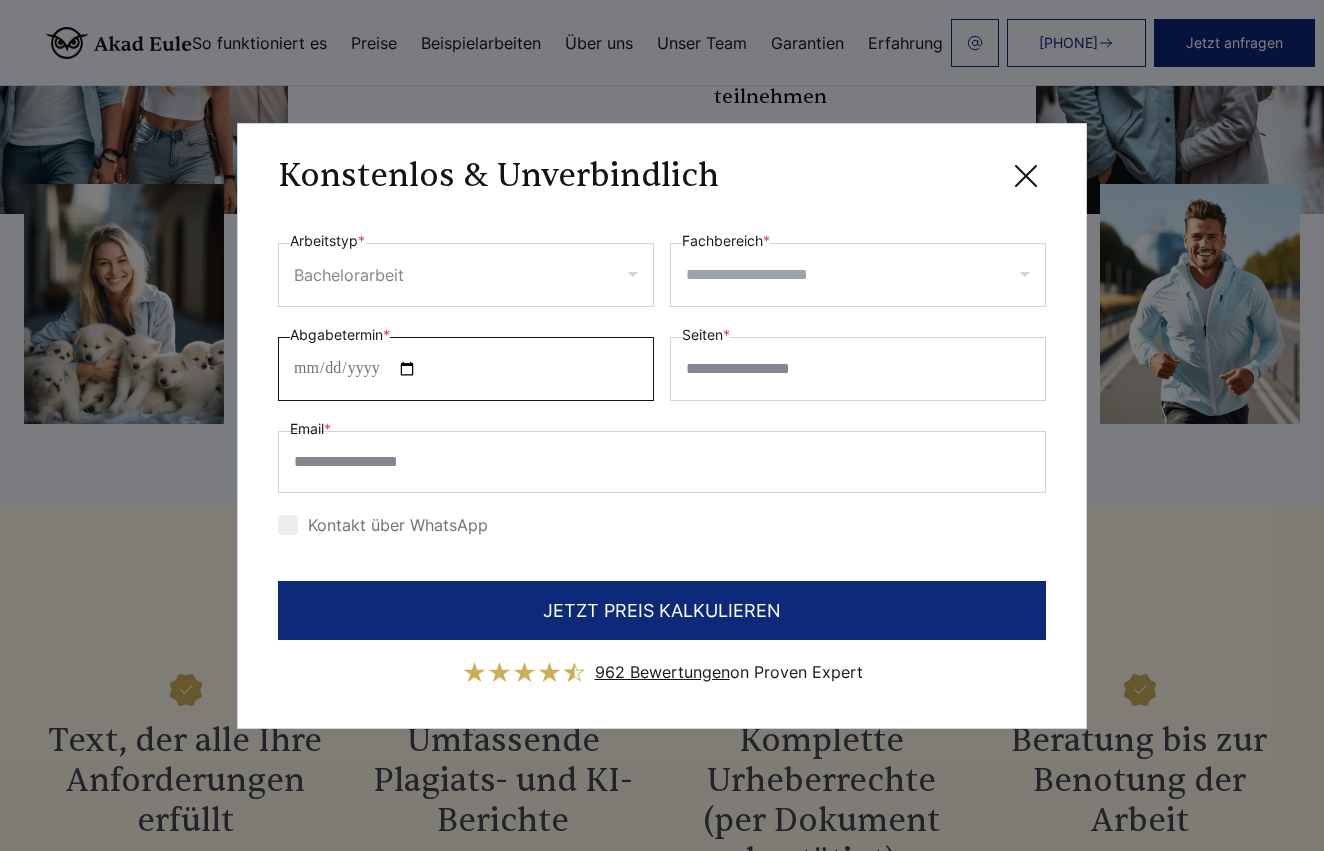 click on "Abgabetermin  *" at bounding box center (466, 369) 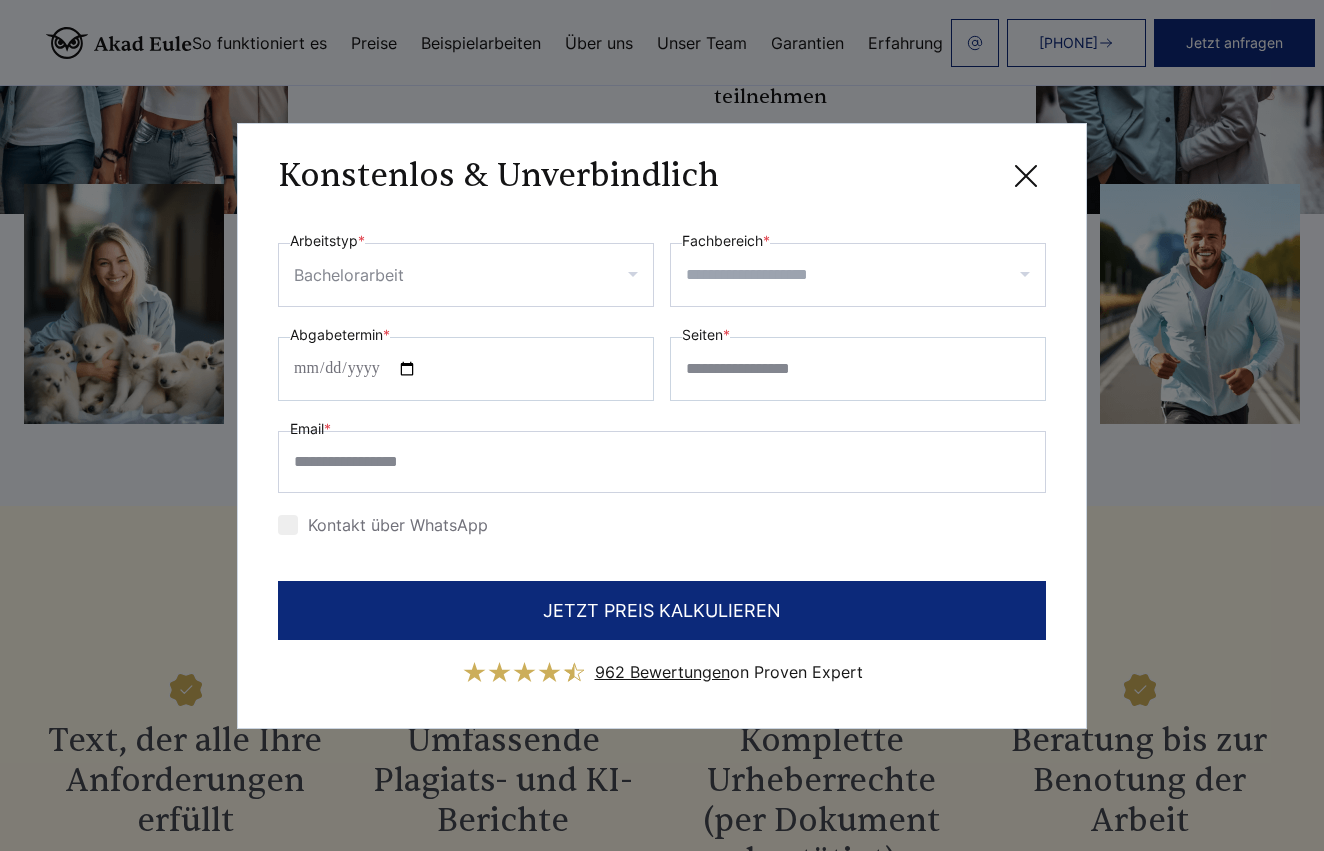 click on "**********" at bounding box center (466, 268) 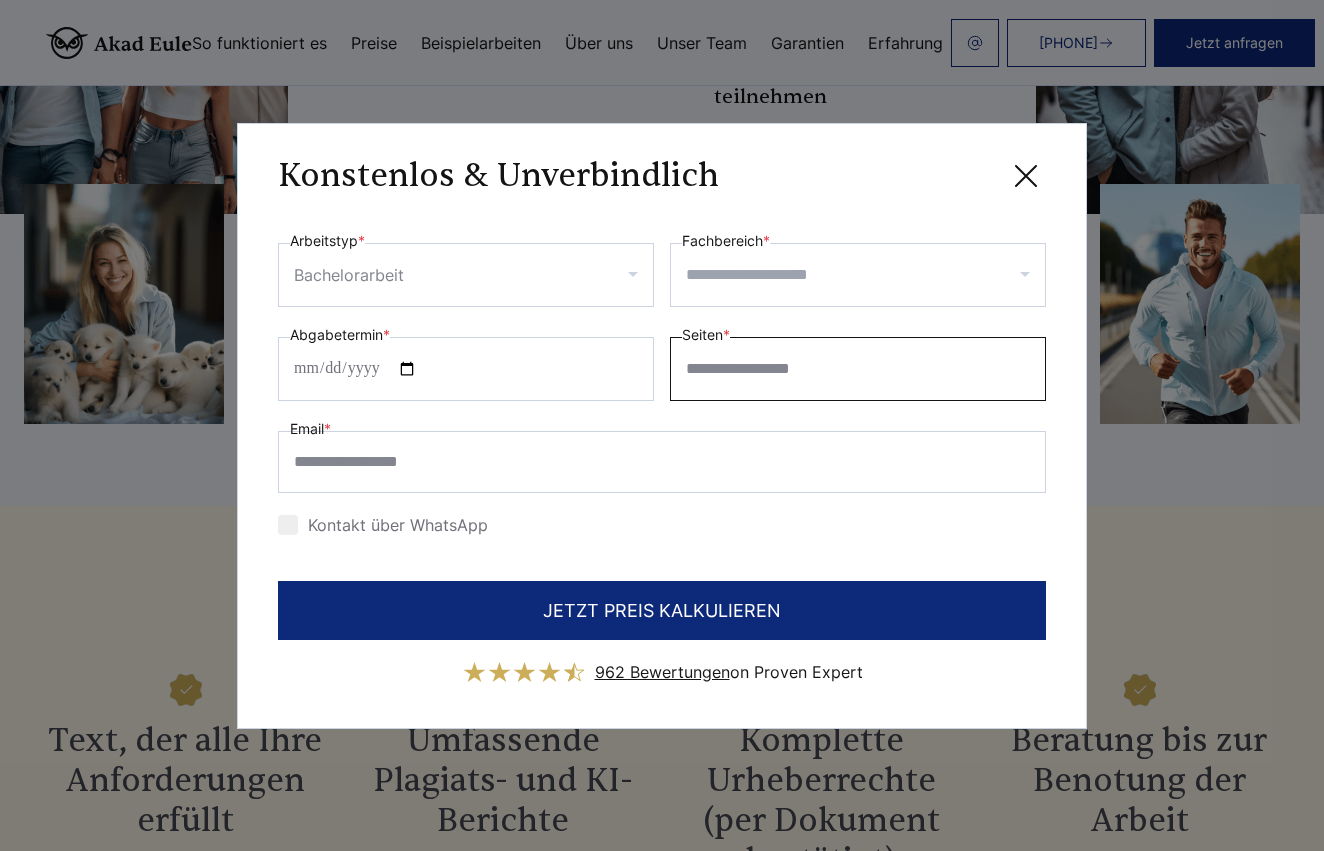 click on "Seiten  *" at bounding box center [858, 369] 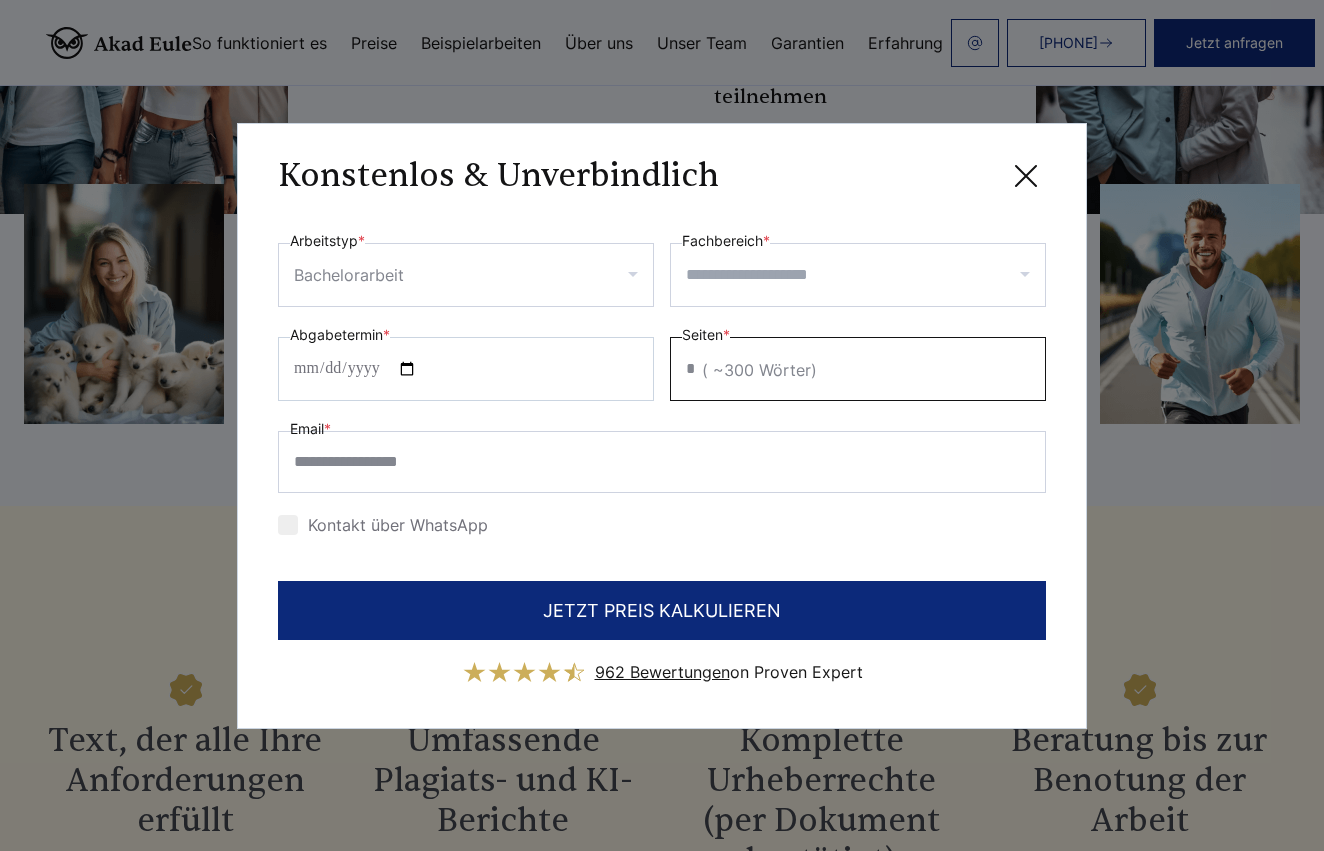 click on "*" at bounding box center (858, 369) 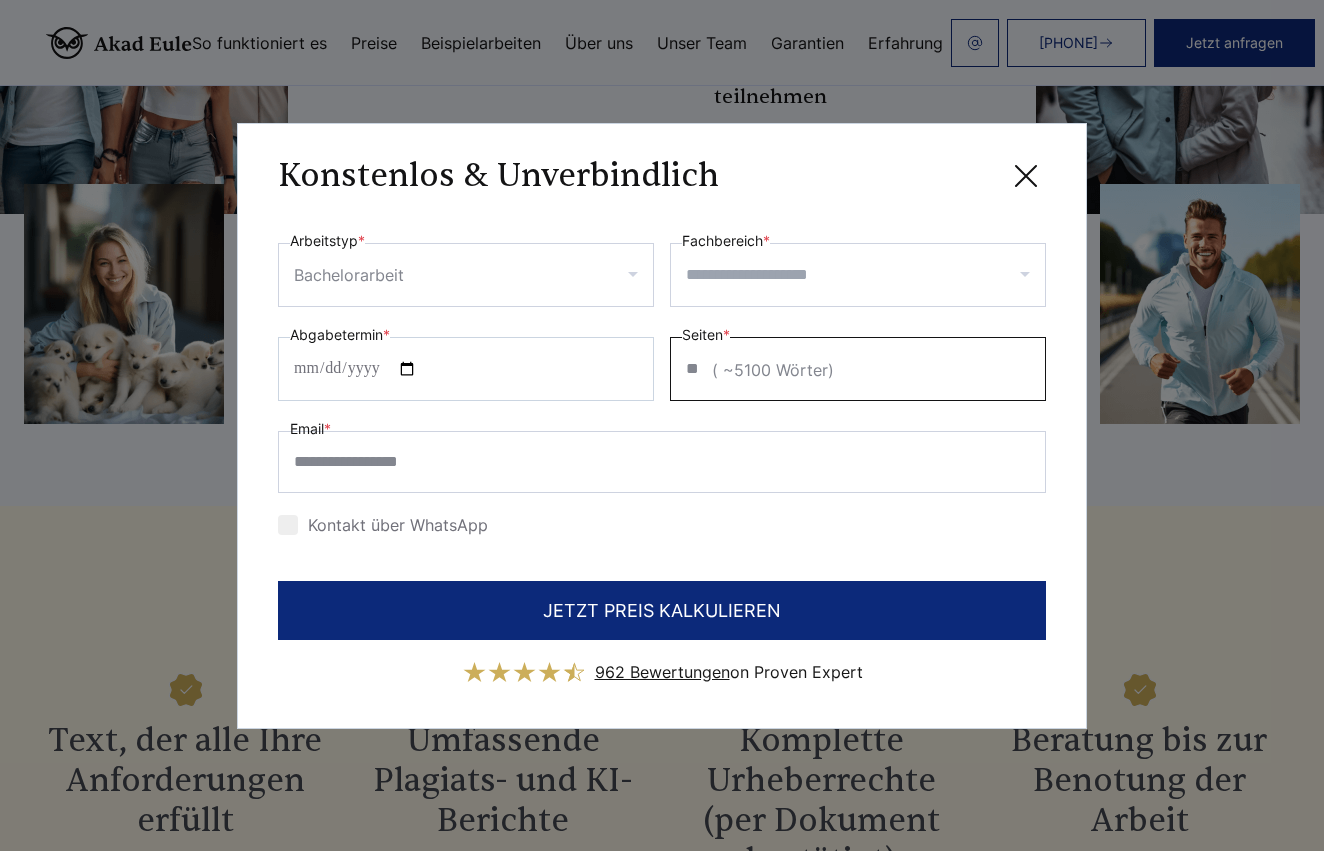 click on "**" at bounding box center [858, 369] 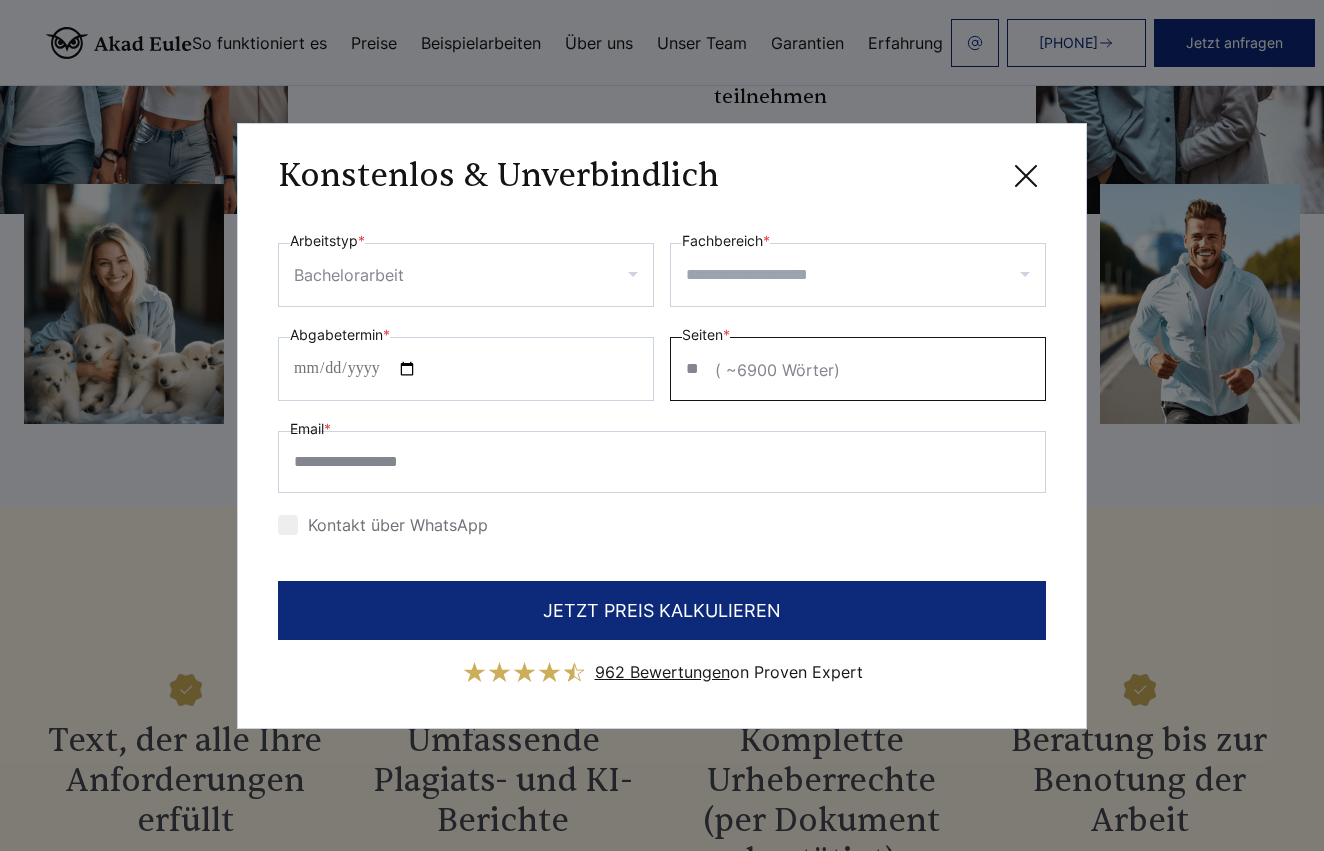 click on "**" at bounding box center [858, 369] 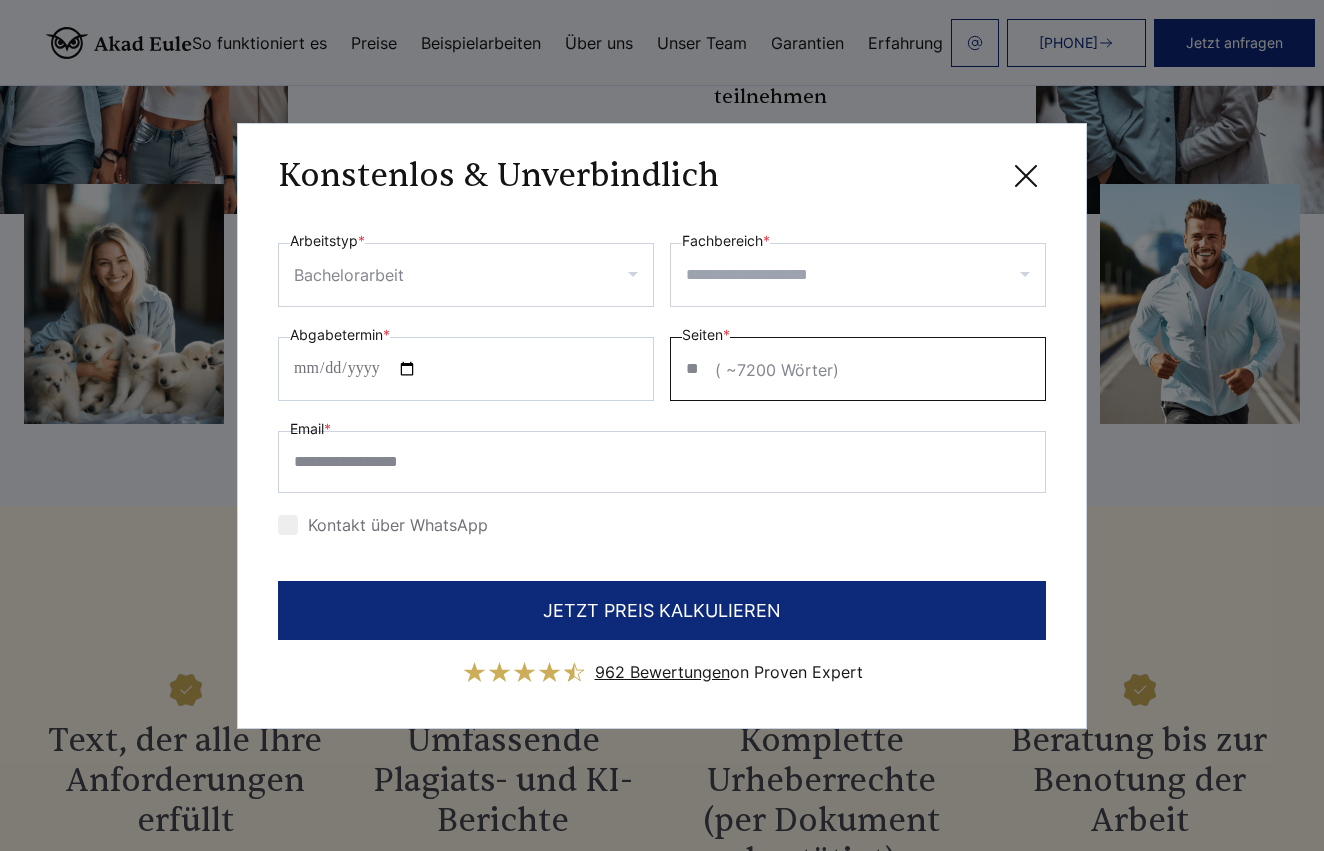 click on "**" at bounding box center (858, 369) 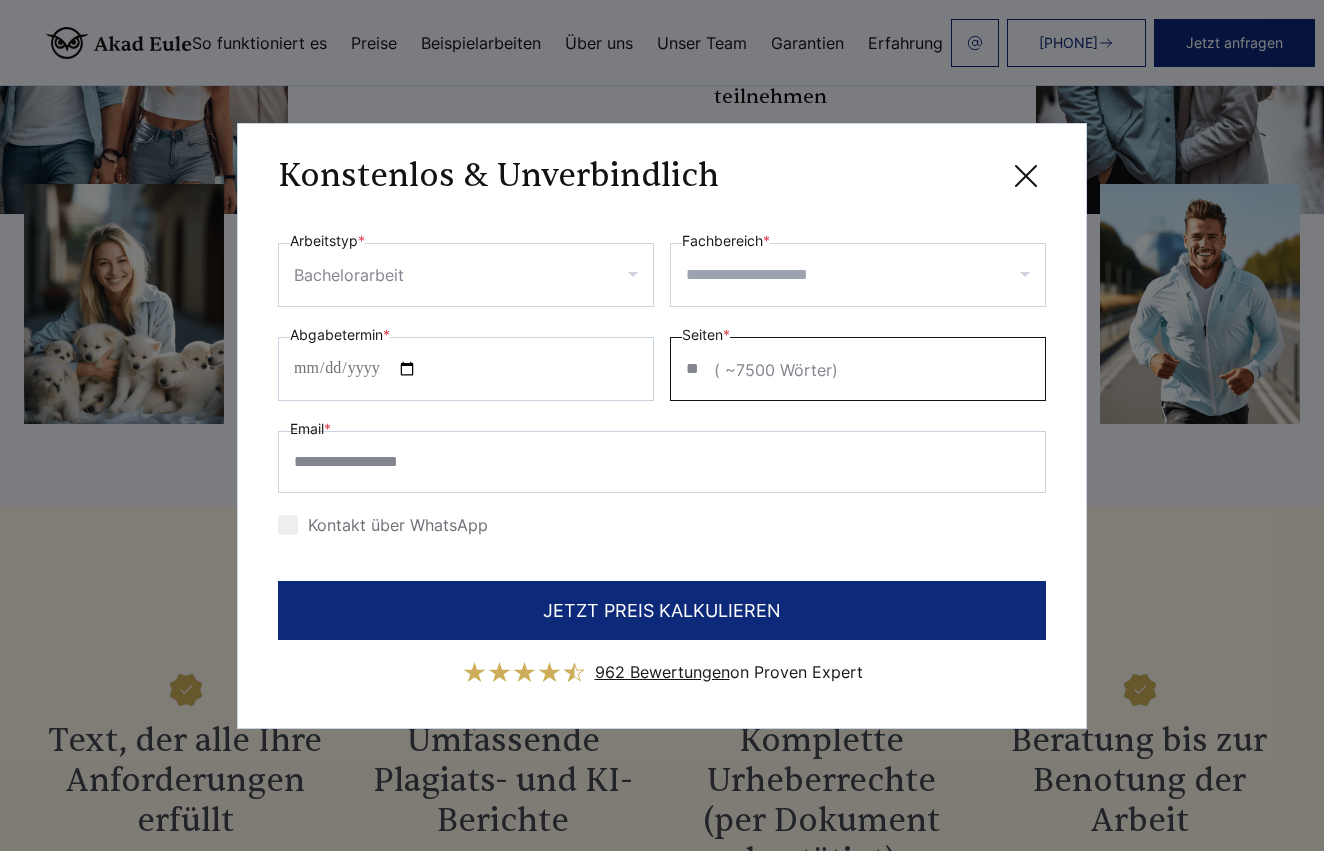 type on "**" 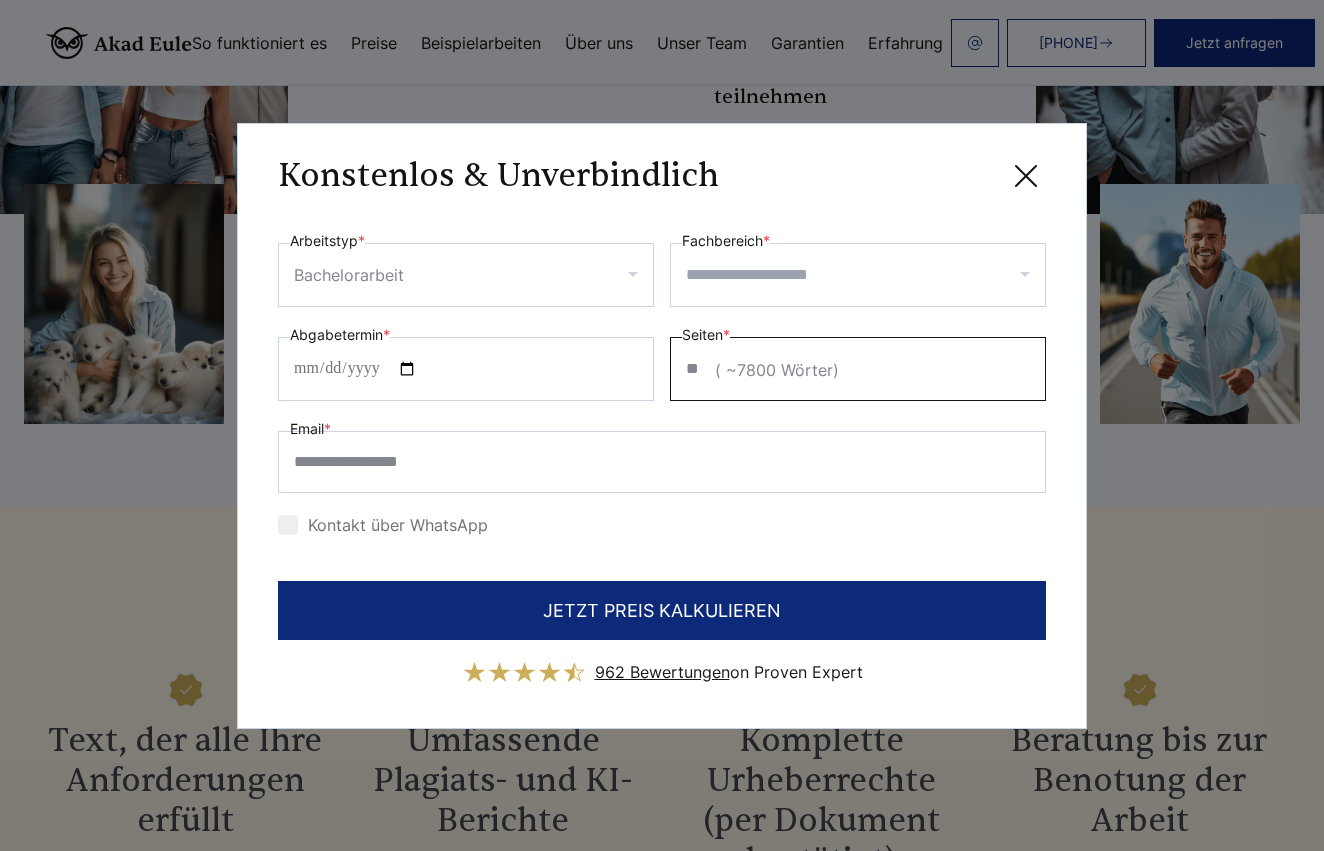 click on "**" at bounding box center [858, 369] 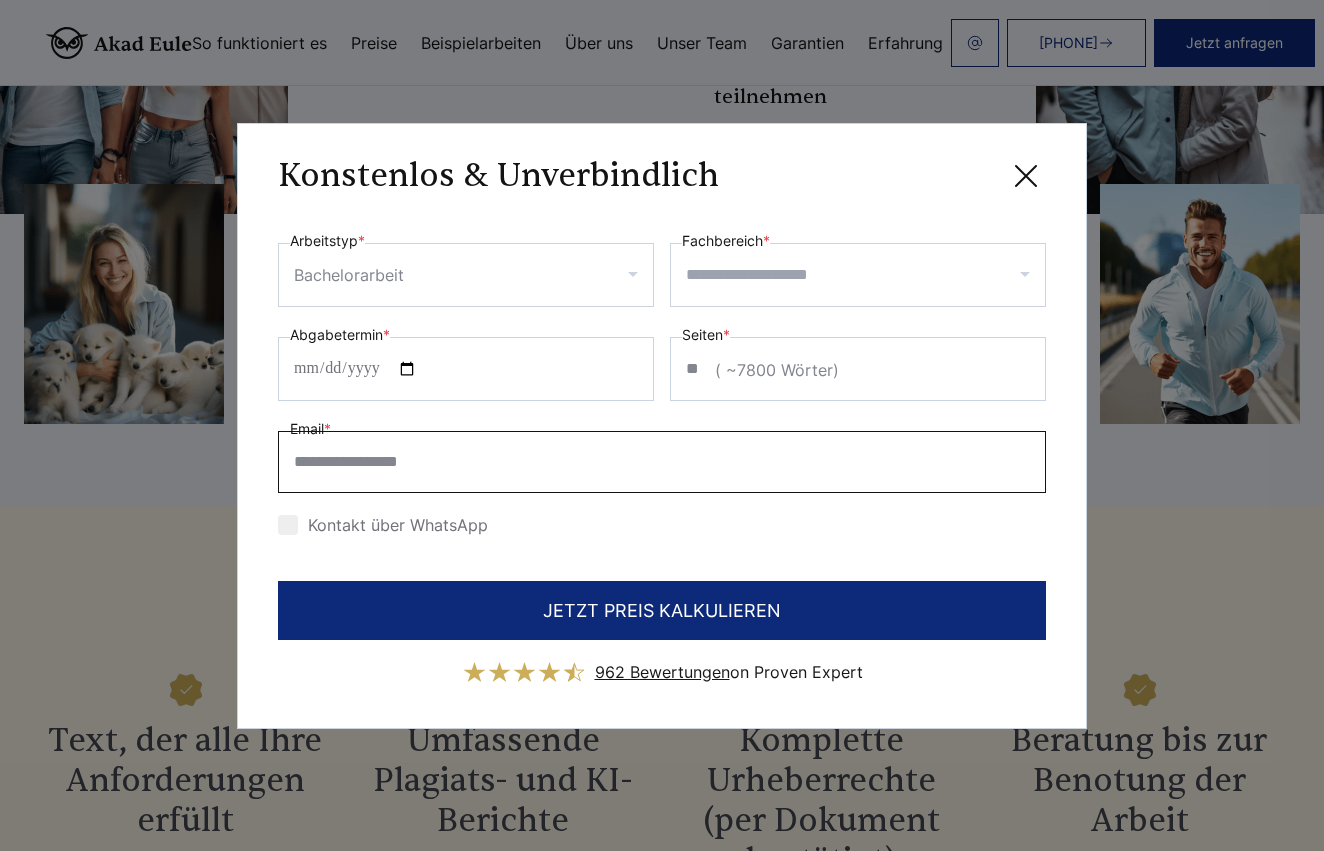 click on "Email  *" at bounding box center (662, 462) 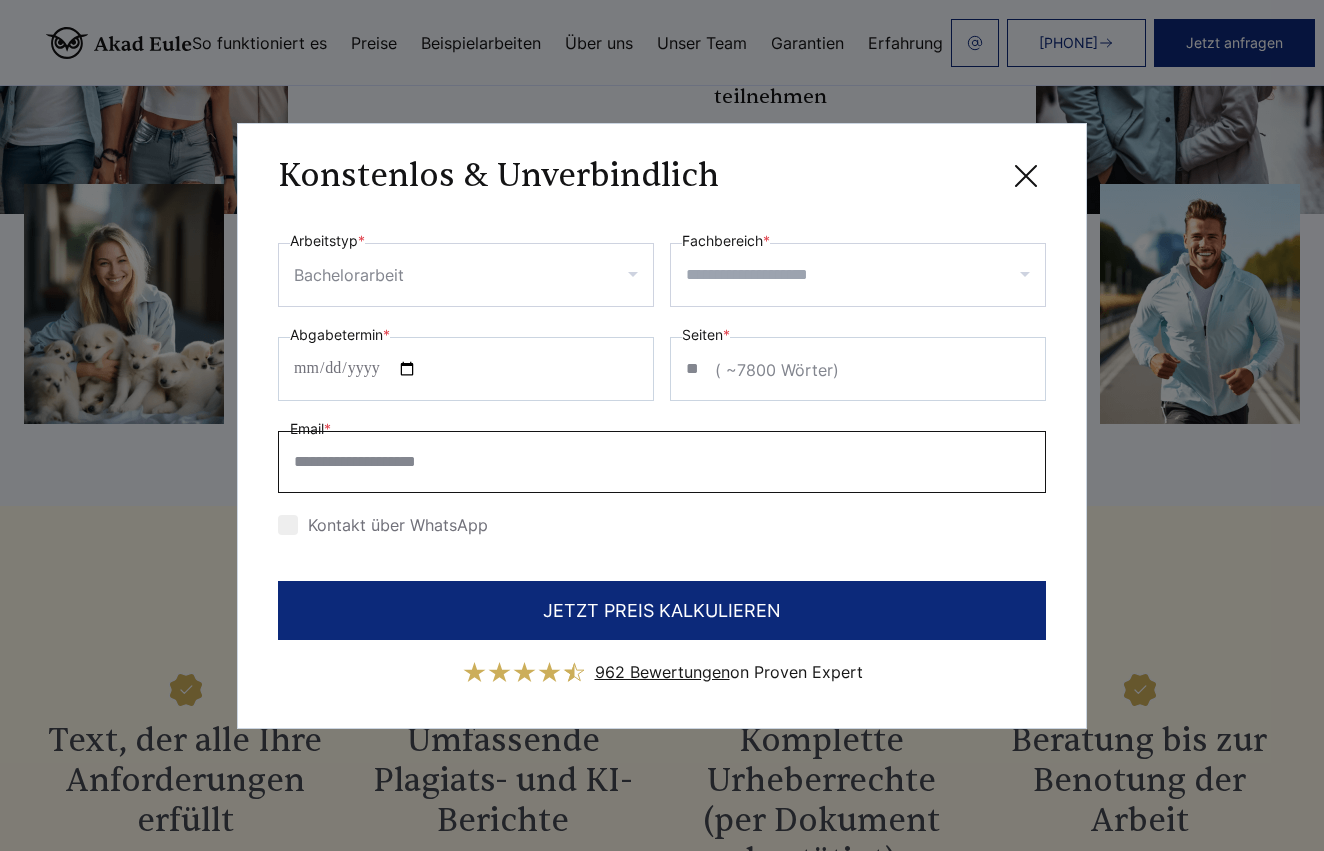 type on "**********" 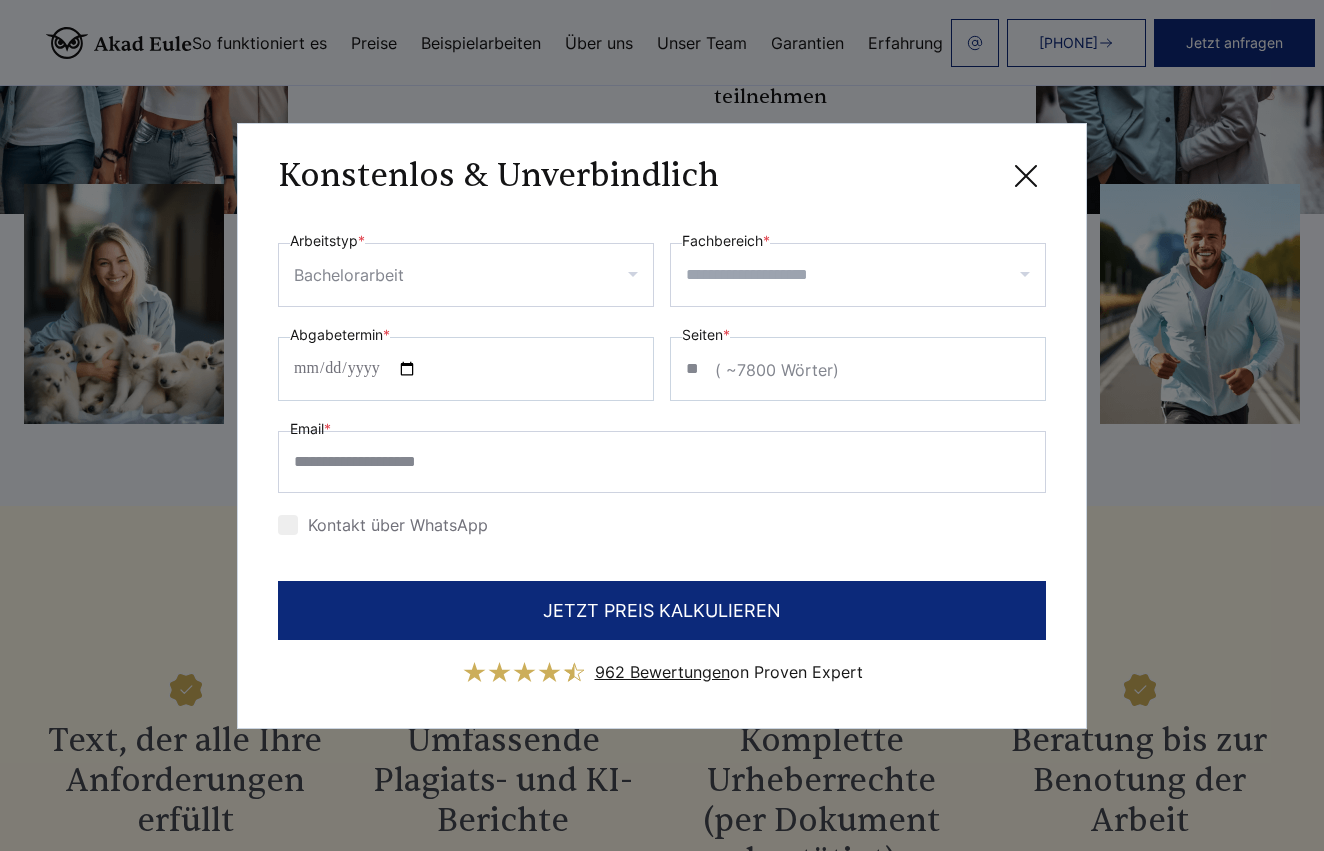 click on "Kontakt über WhatsApp" at bounding box center (383, 525) 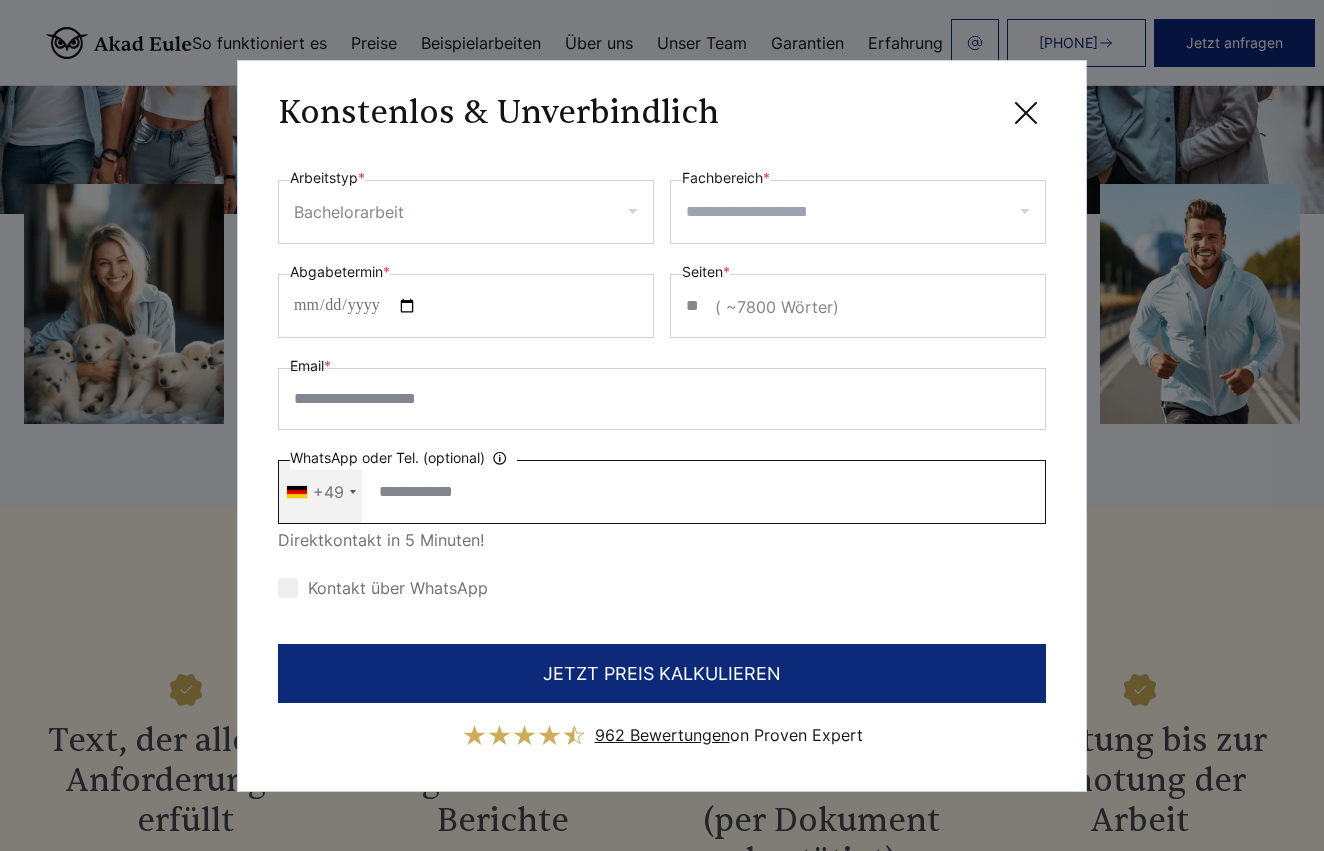 scroll, scrollTop: 2071, scrollLeft: 0, axis: vertical 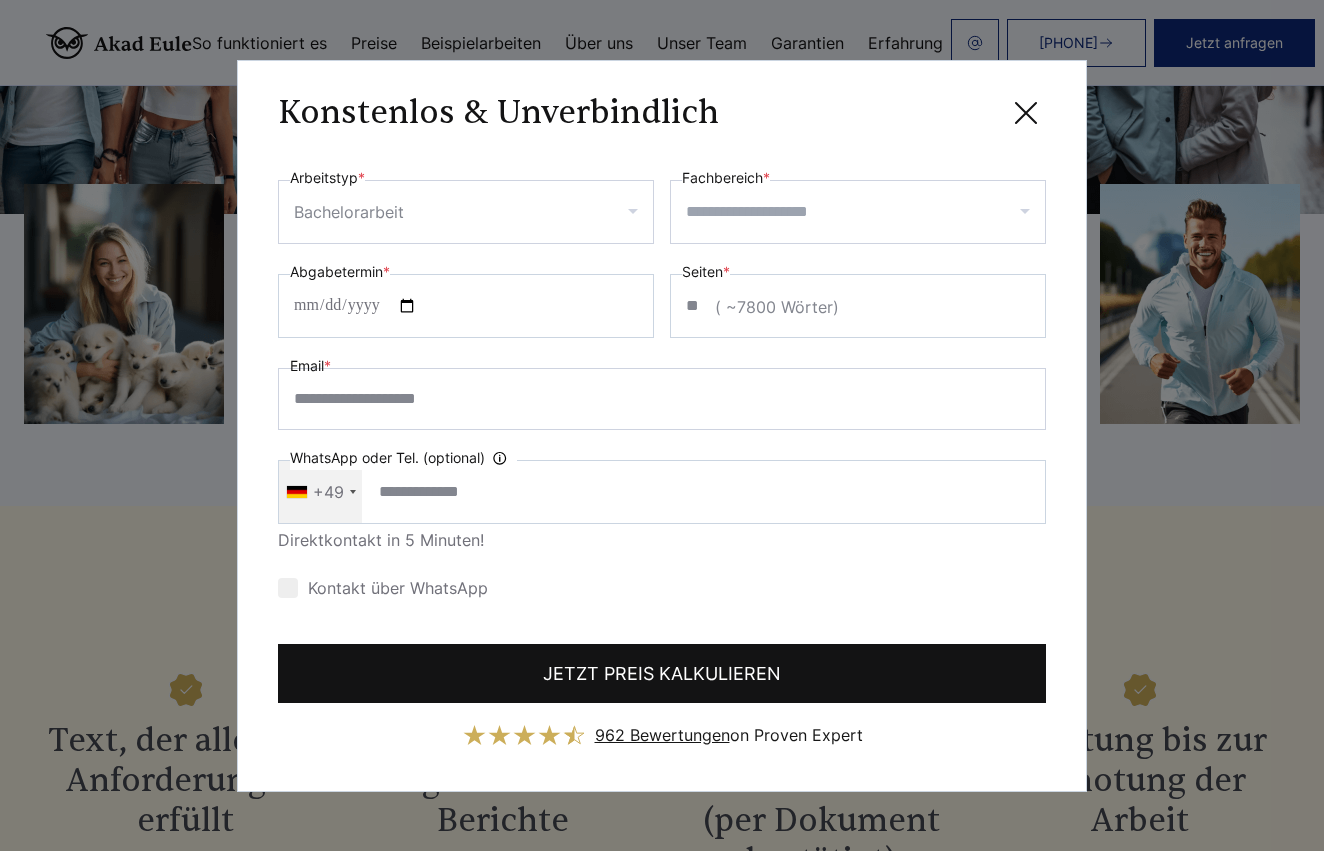 click on "JETZT PREIS KALKULIEREN" at bounding box center (662, 673) 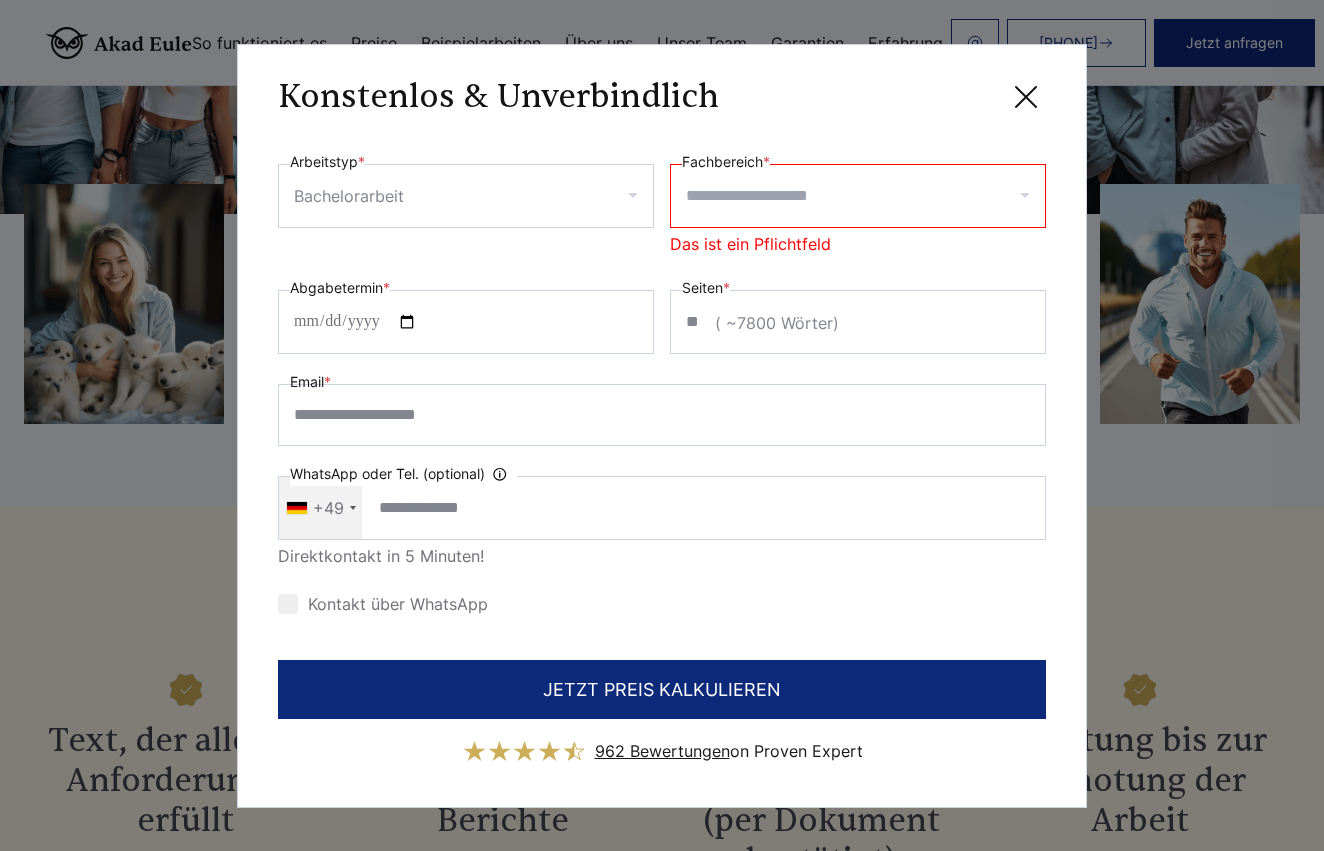 click at bounding box center (466, 196) 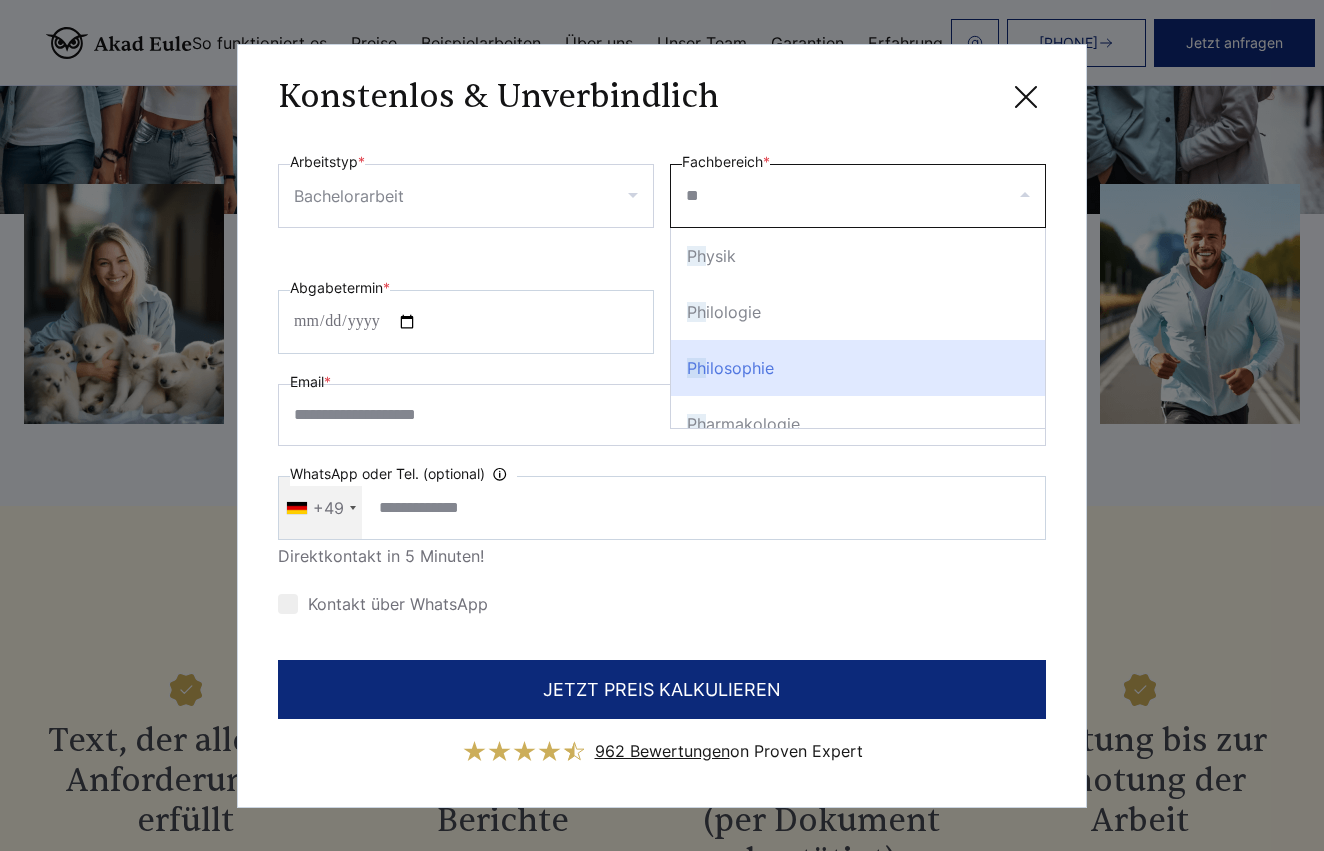 click on "Ph ilosophie" at bounding box center (858, 368) 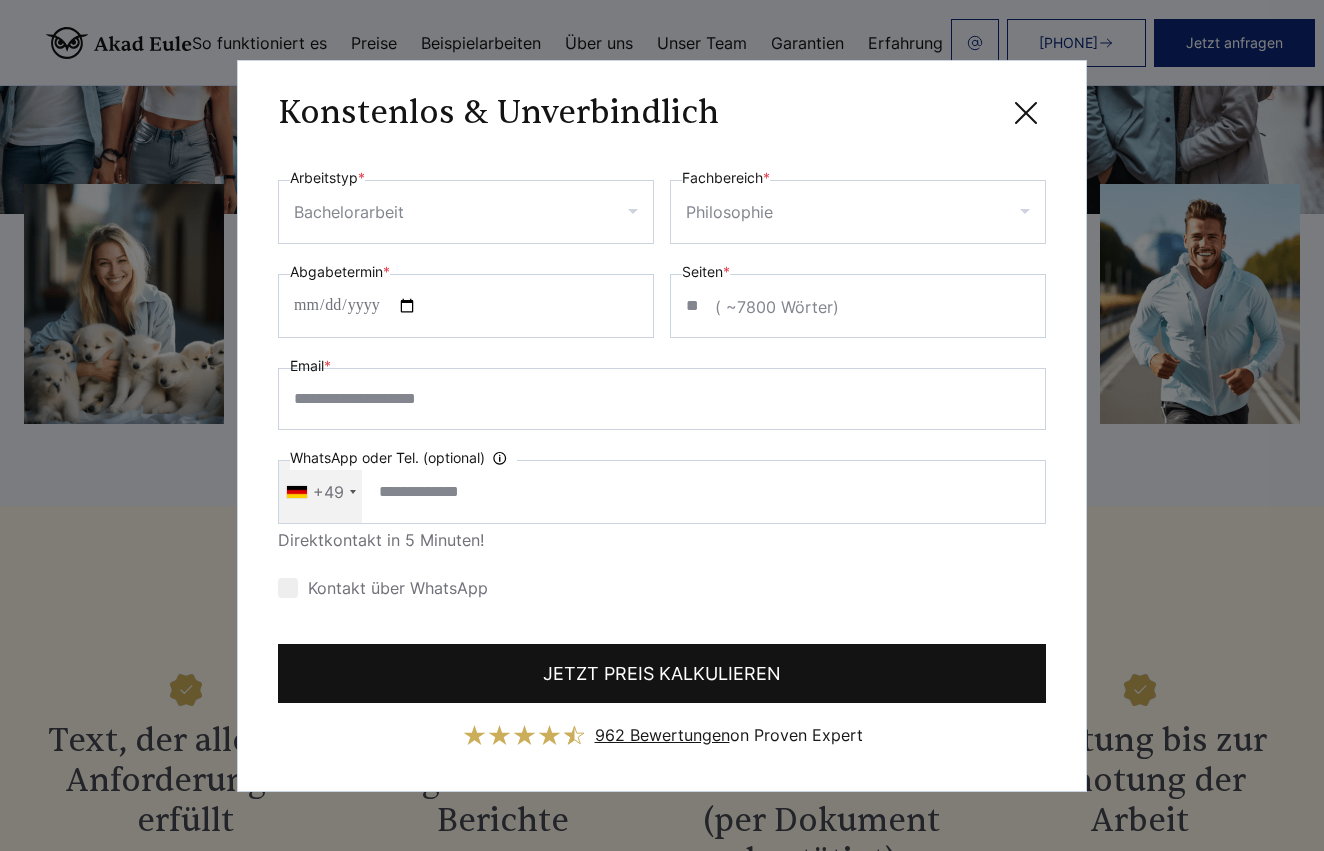 click on "JETZT PREIS KALKULIEREN" at bounding box center [662, 673] 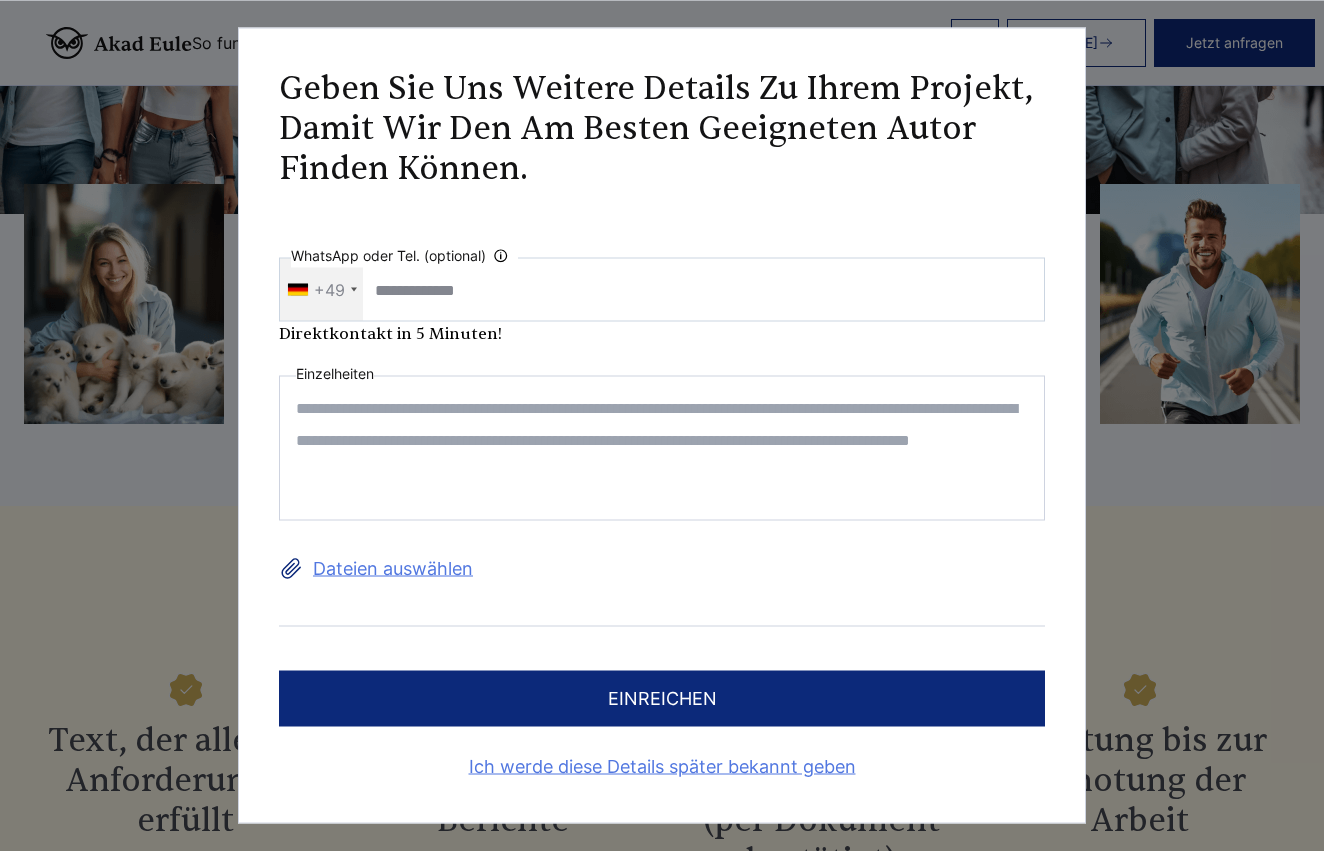 scroll, scrollTop: 0, scrollLeft: 0, axis: both 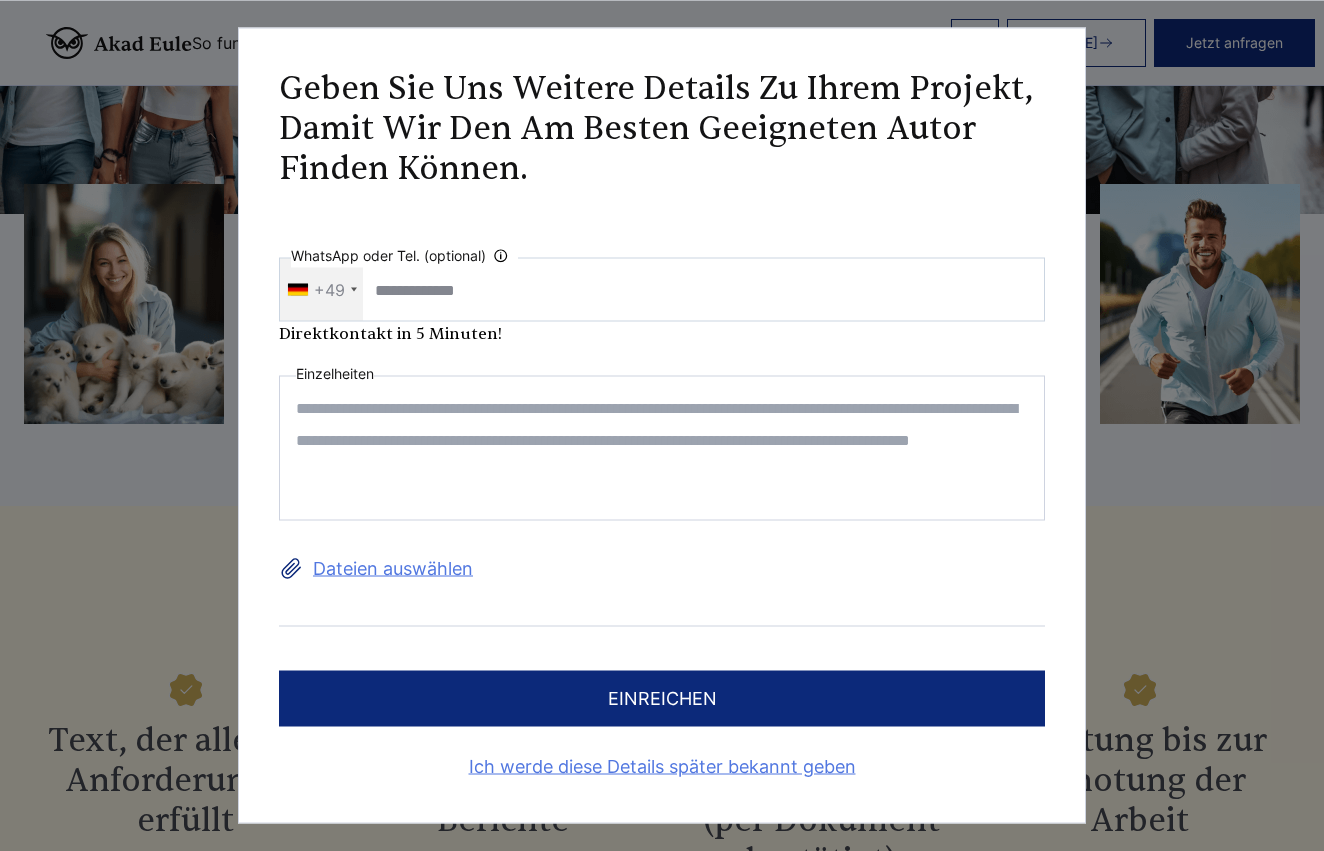 click at bounding box center (662, 448) 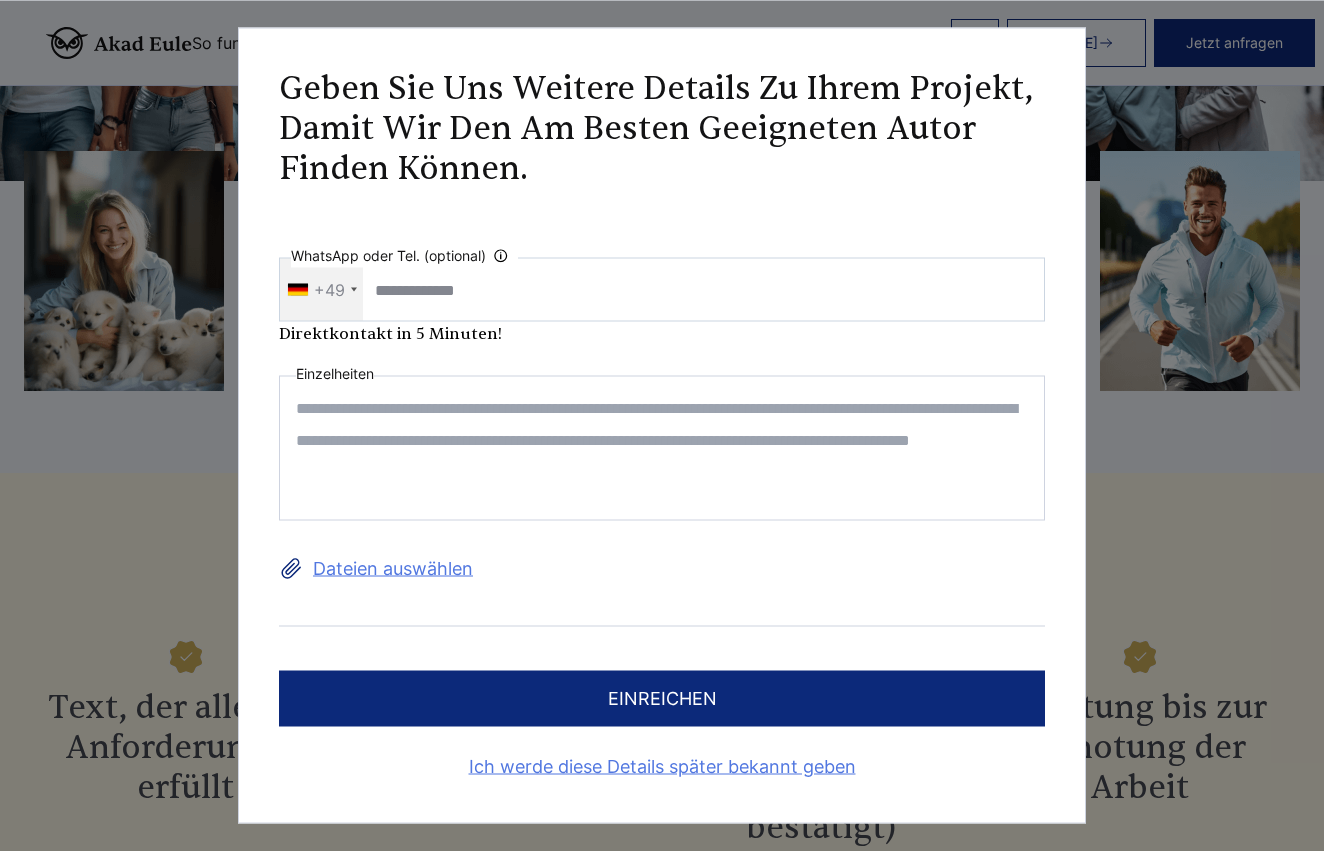 scroll, scrollTop: 2132, scrollLeft: 0, axis: vertical 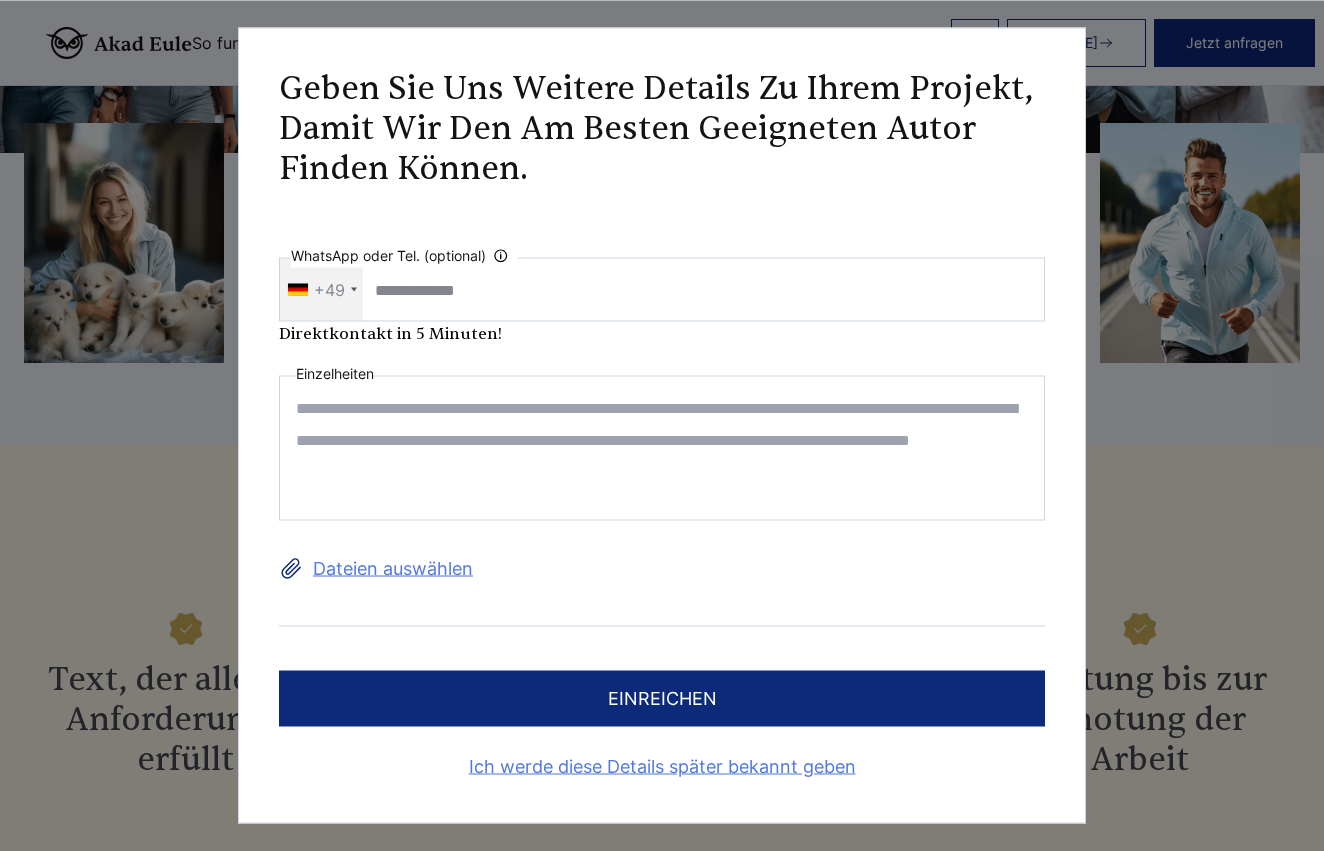 click on "Dateien auswählen" at bounding box center [662, 569] 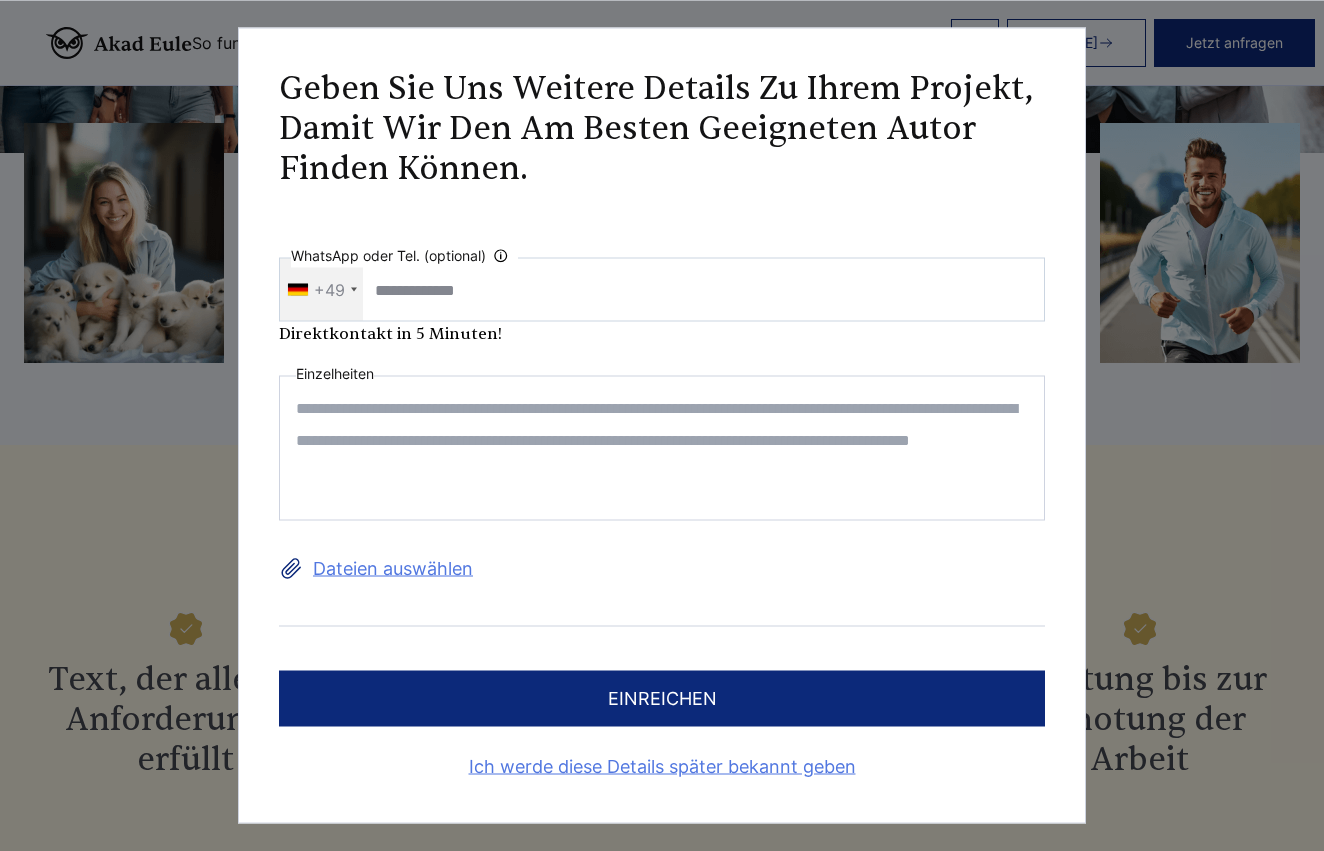 click on "Dateien auswählen" at bounding box center [0, 0] 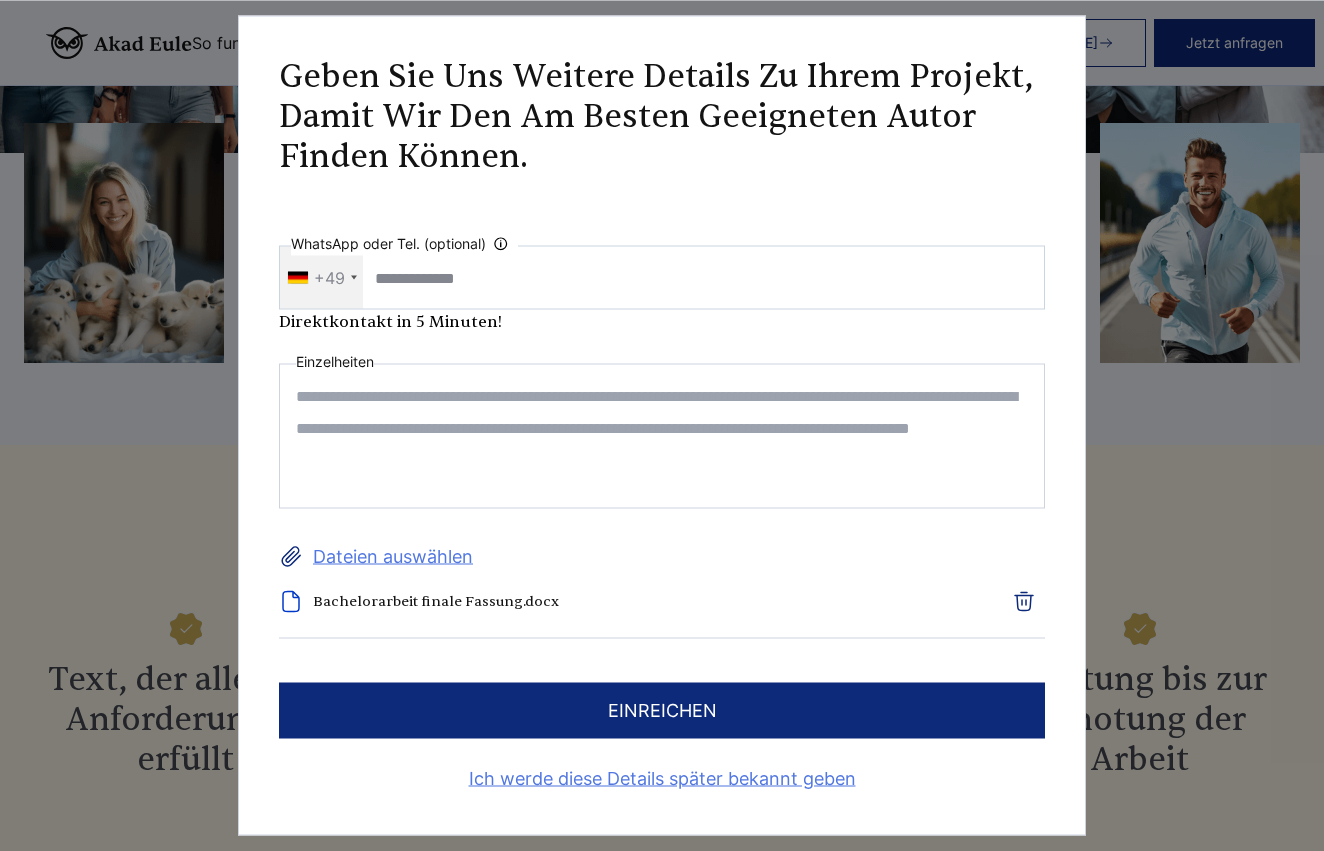 click on "einreichen" at bounding box center [662, 711] 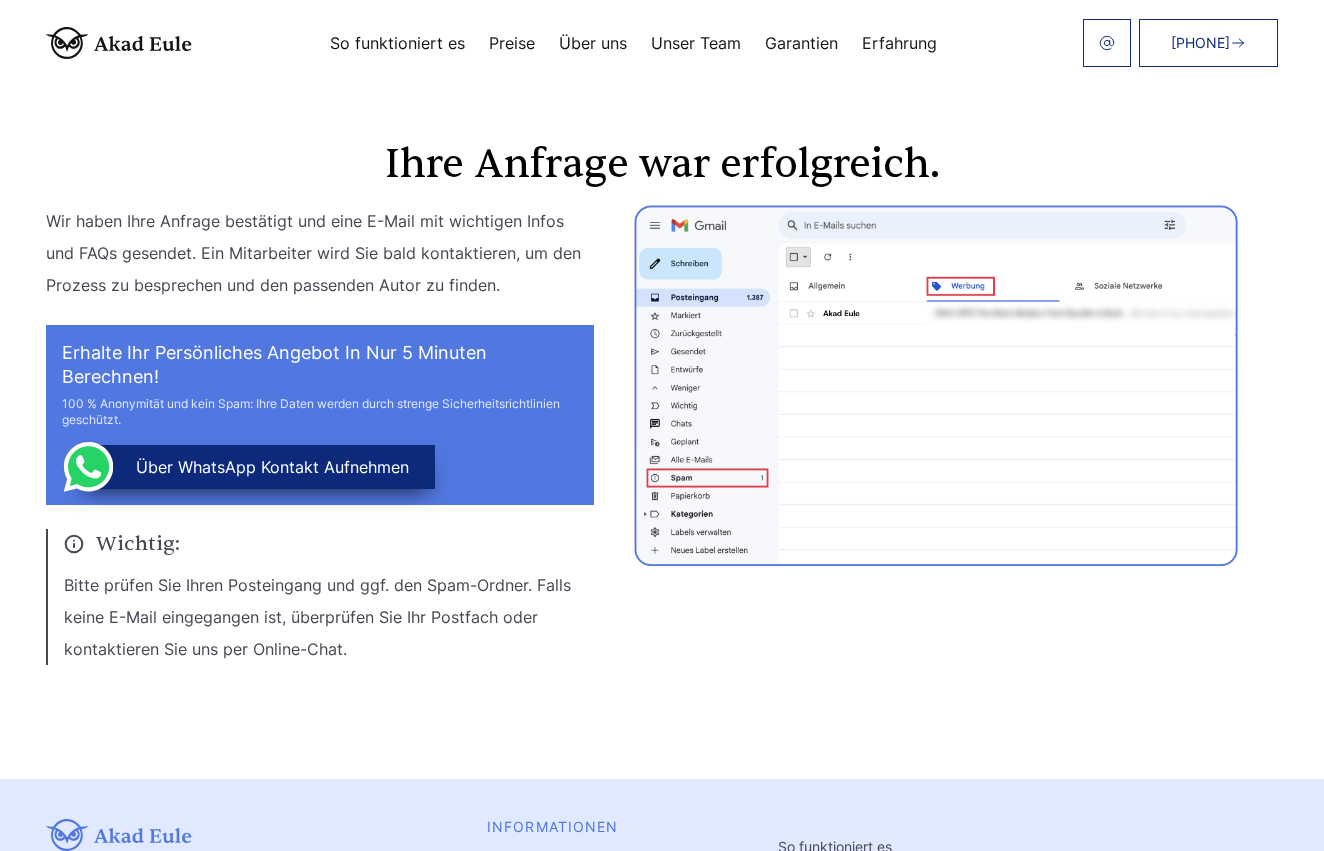 scroll, scrollTop: 0, scrollLeft: 0, axis: both 